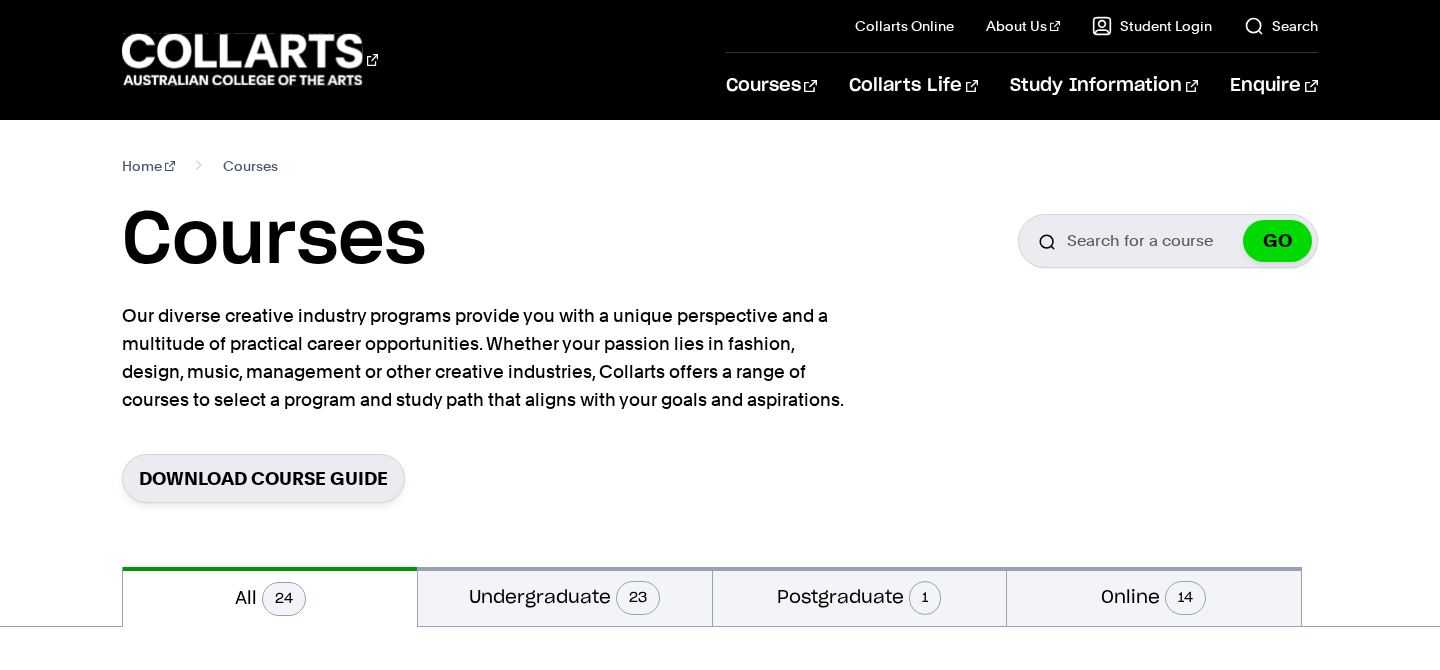 scroll, scrollTop: 0, scrollLeft: 0, axis: both 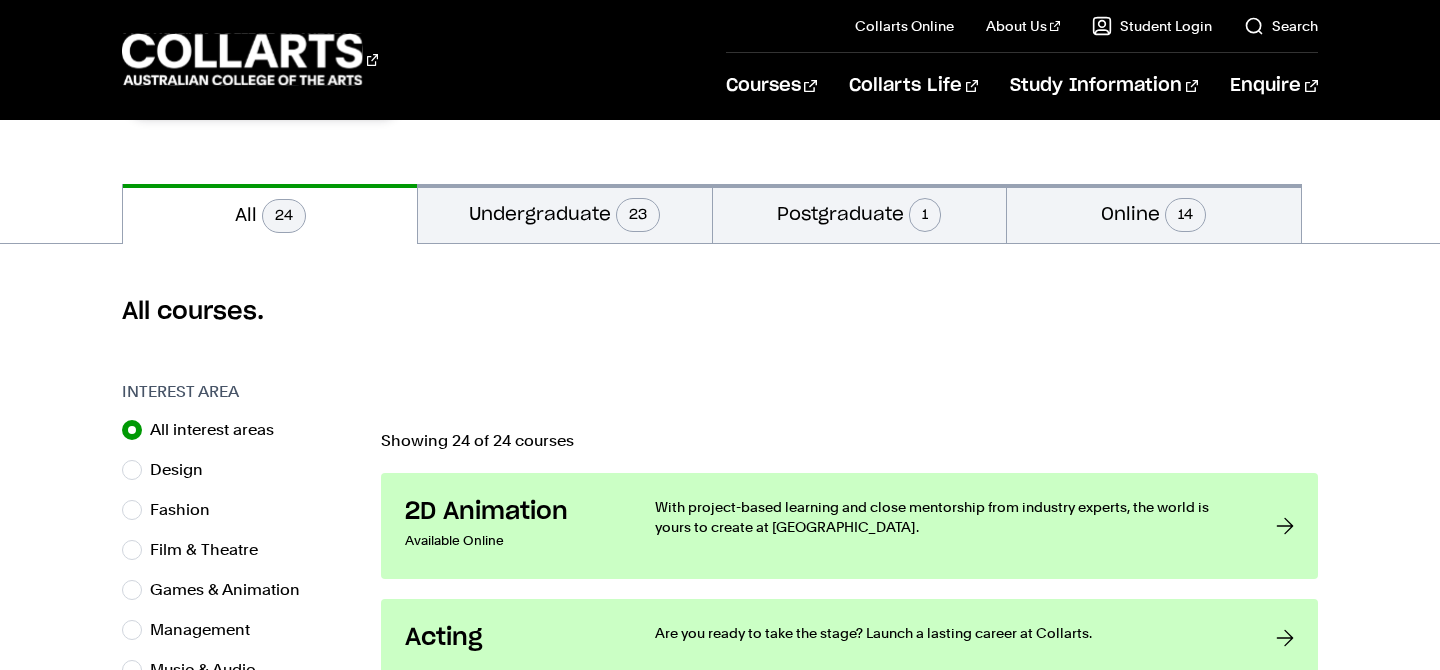 click on "All courses." at bounding box center [719, 312] 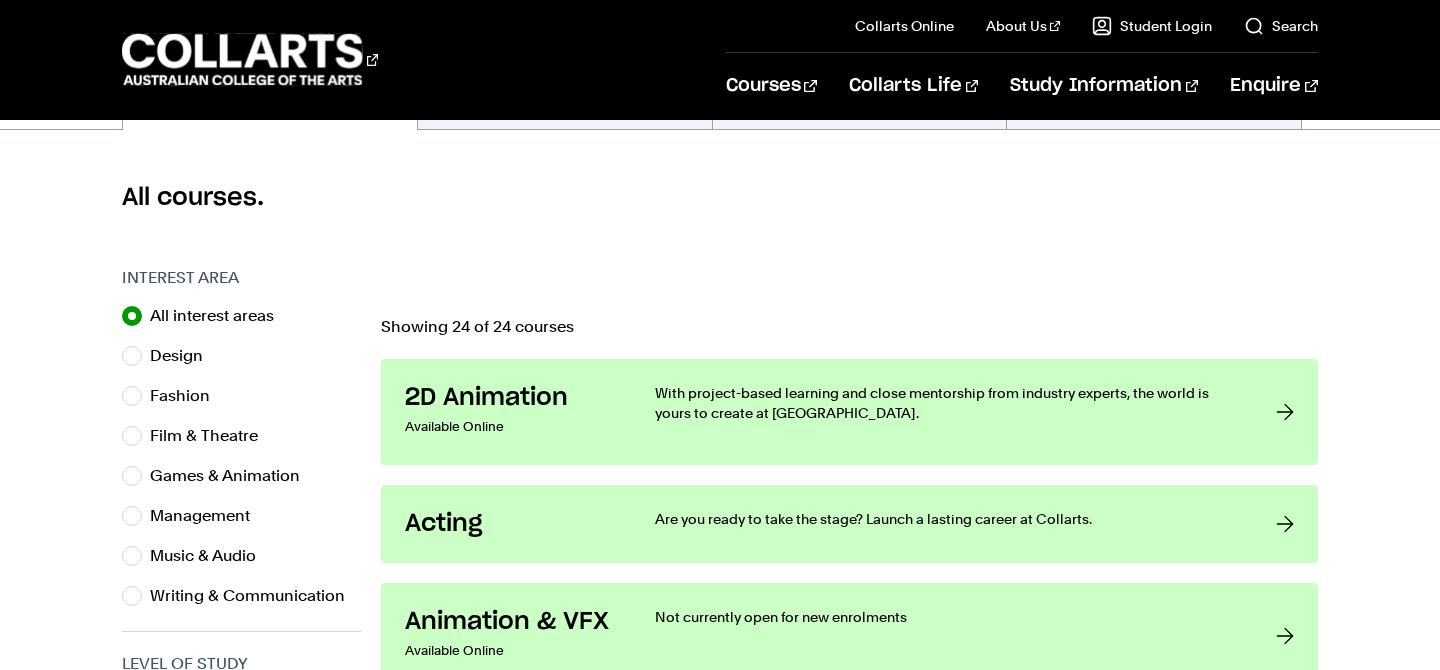 scroll, scrollTop: 557, scrollLeft: 0, axis: vertical 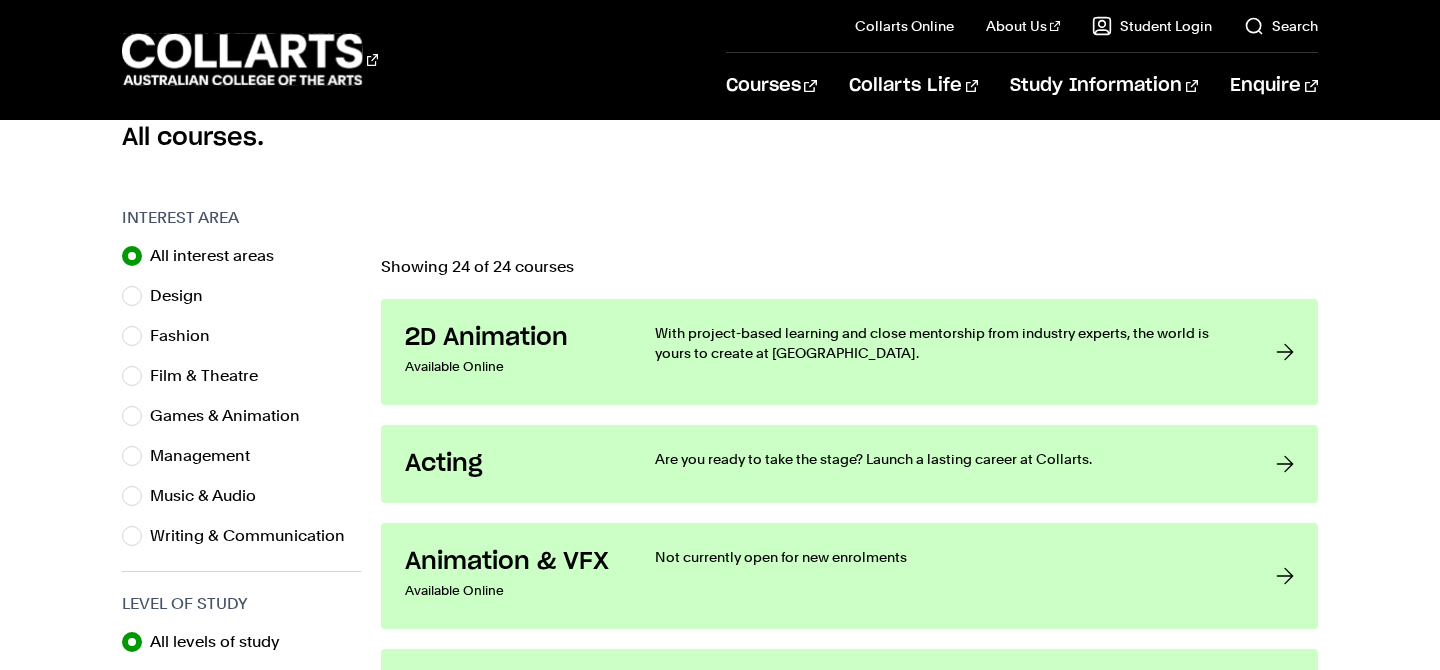 click at bounding box center [849, 224] 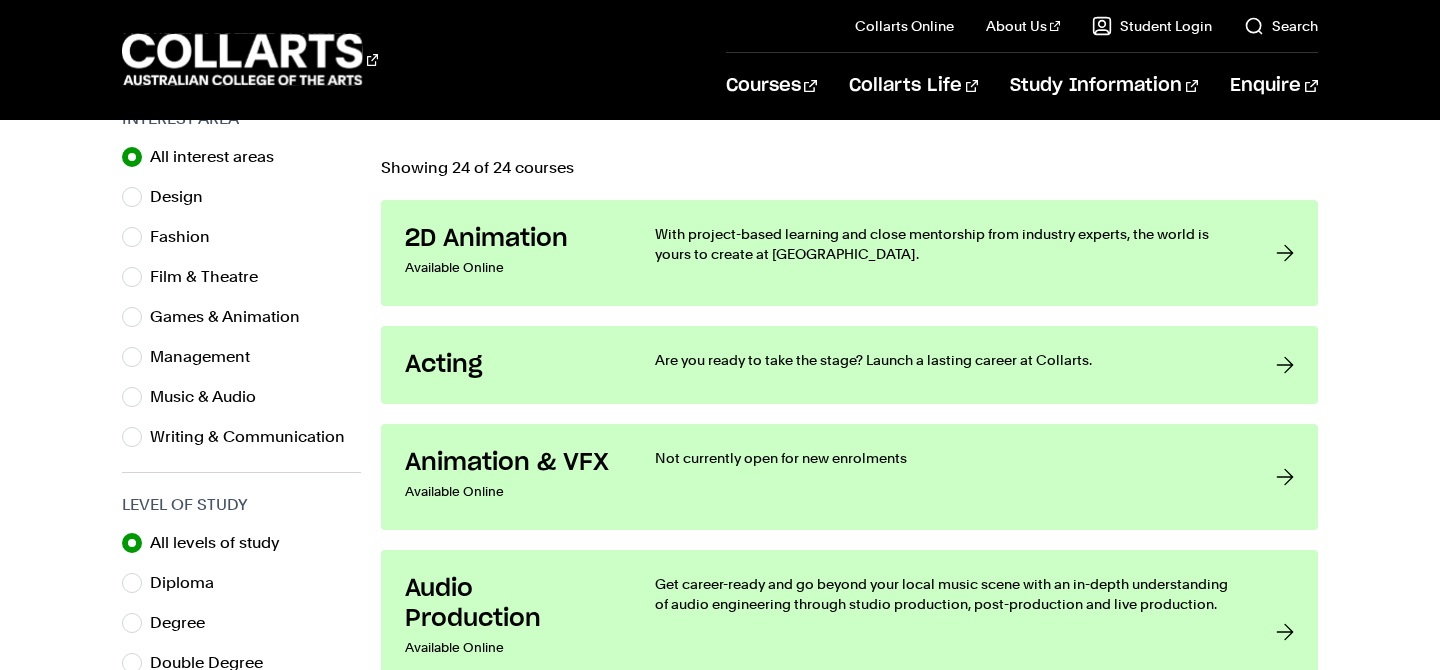 scroll, scrollTop: 685, scrollLeft: 0, axis: vertical 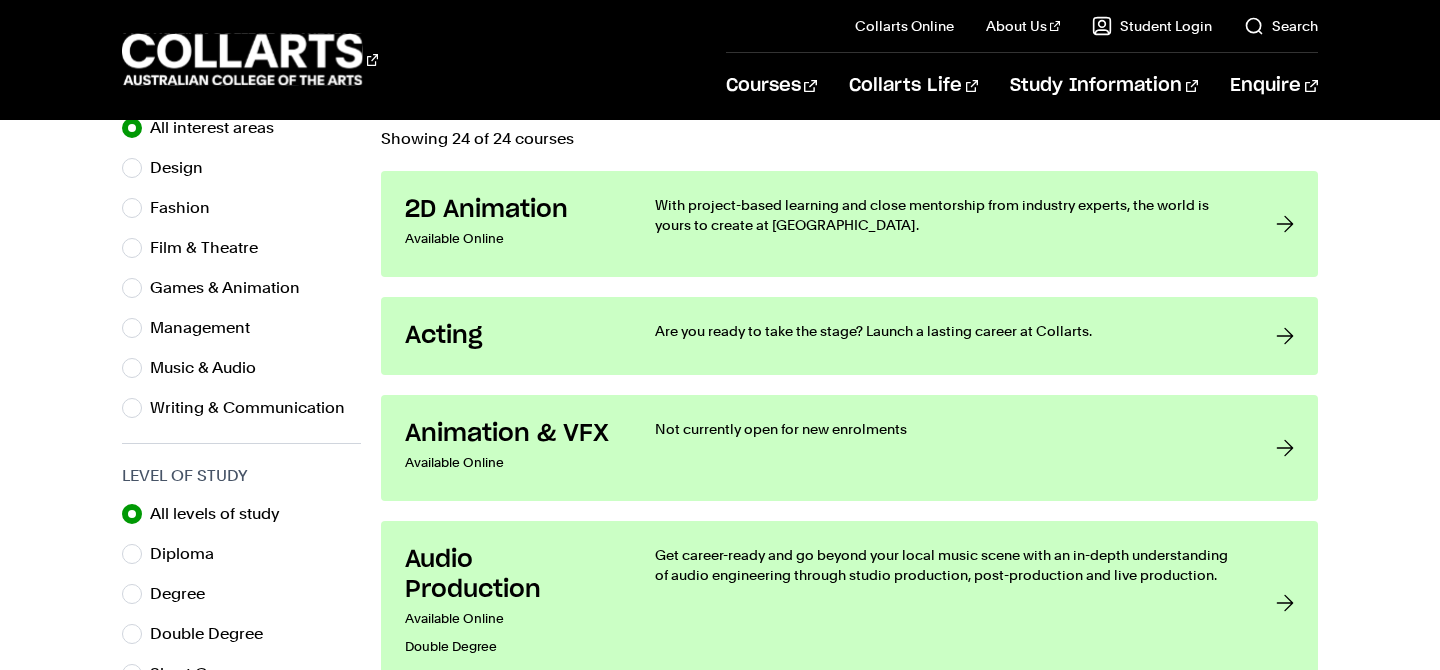 click on "Interest Area
All interest areas
Design
Fashion
Film & Theatre
Games & Animation
Management
Diploma" at bounding box center [720, 1941] 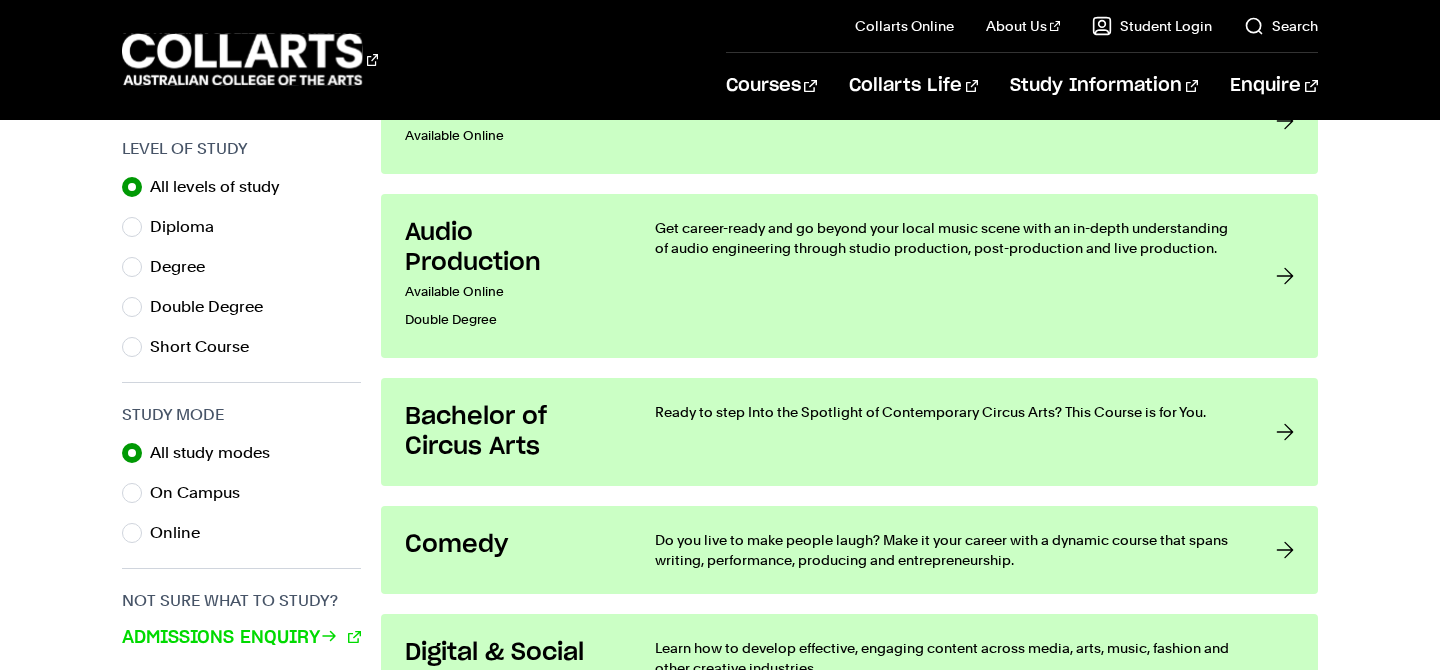 click on "Interest Area
All interest areas
Design
Fashion
Film & Theatre
Games & Animation
Management
Diploma" at bounding box center (720, 1614) 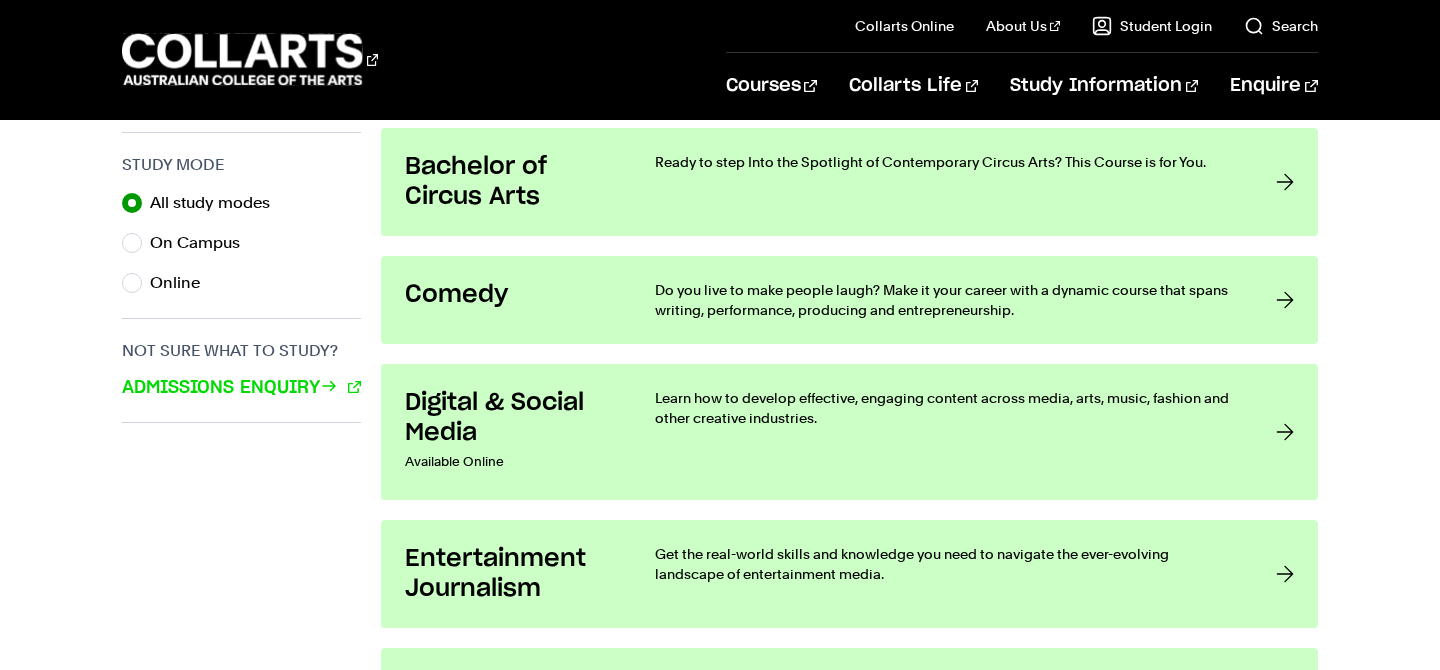 scroll, scrollTop: 1265, scrollLeft: 0, axis: vertical 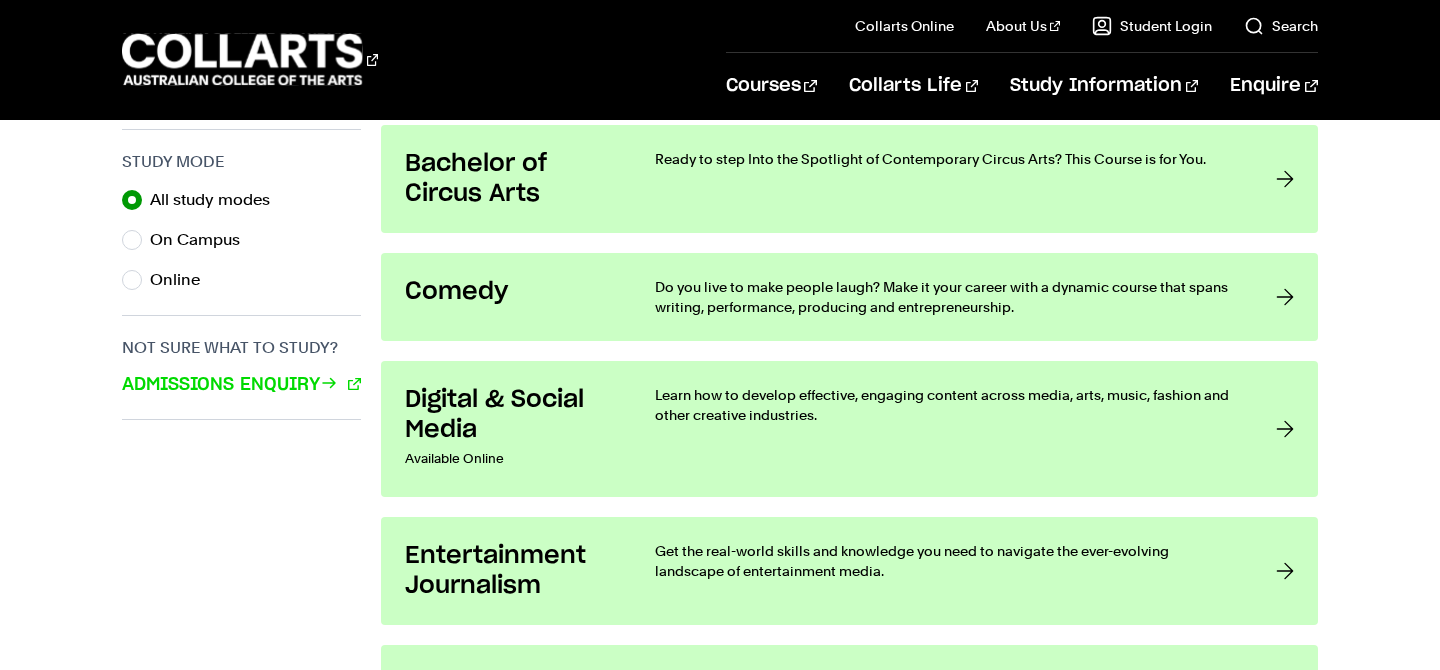 click on "Interest Area
All interest areas
Design
Fashion
Film & Theatre
Games & Animation
Management
Diploma" at bounding box center (720, 1361) 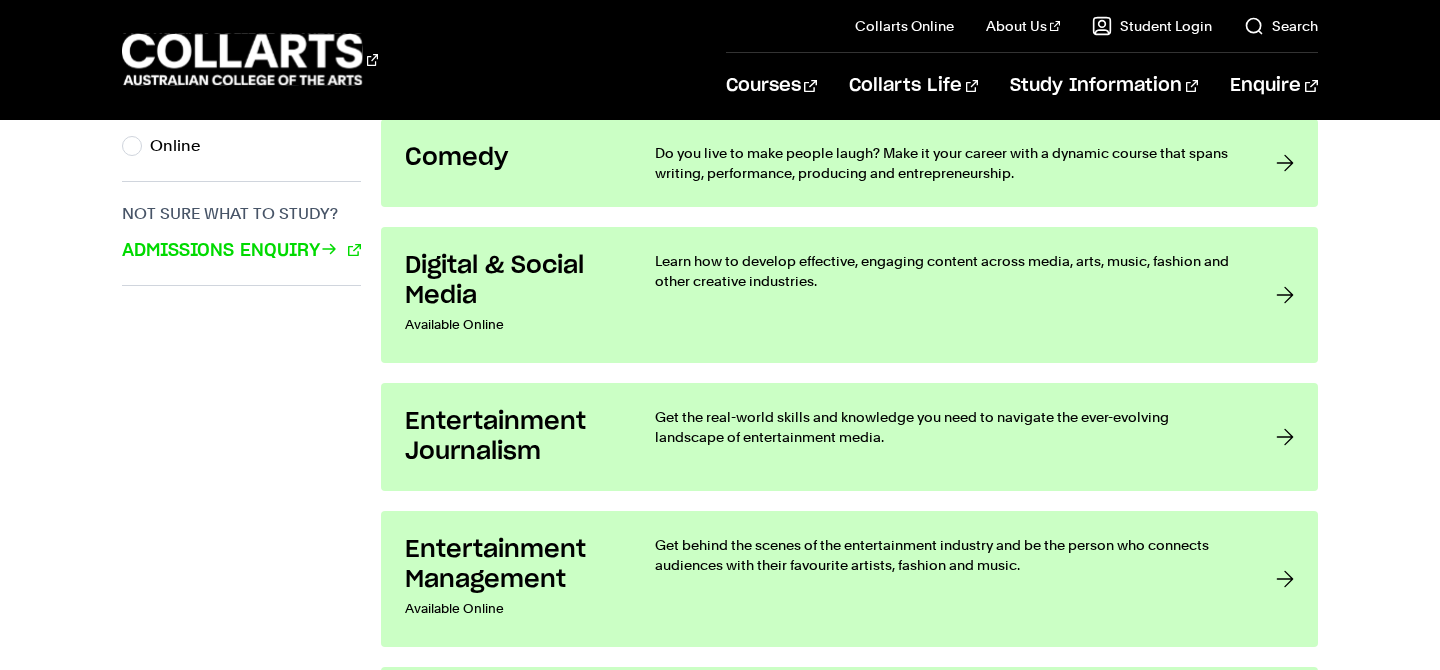 scroll, scrollTop: 1417, scrollLeft: 0, axis: vertical 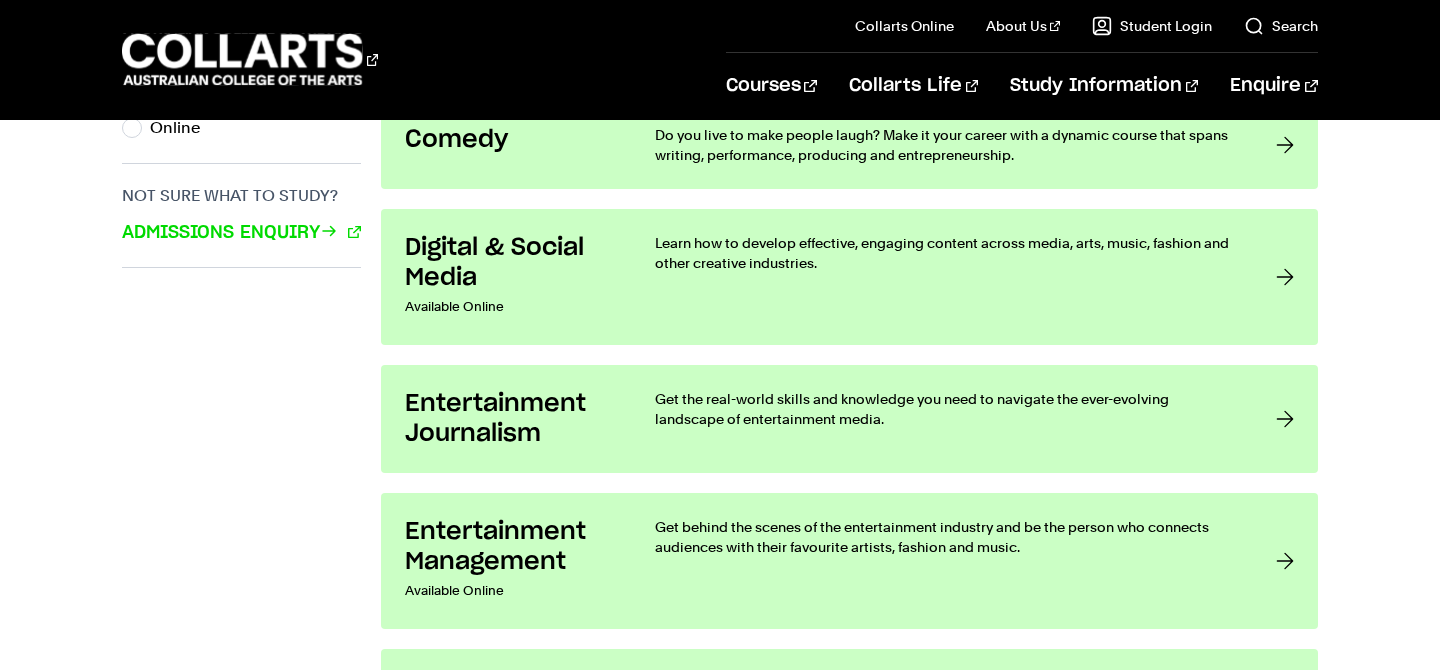 click on "Interest Area
All interest areas
Design
Fashion
Film & Theatre
Games & Animation
Management
Diploma" at bounding box center (720, 1209) 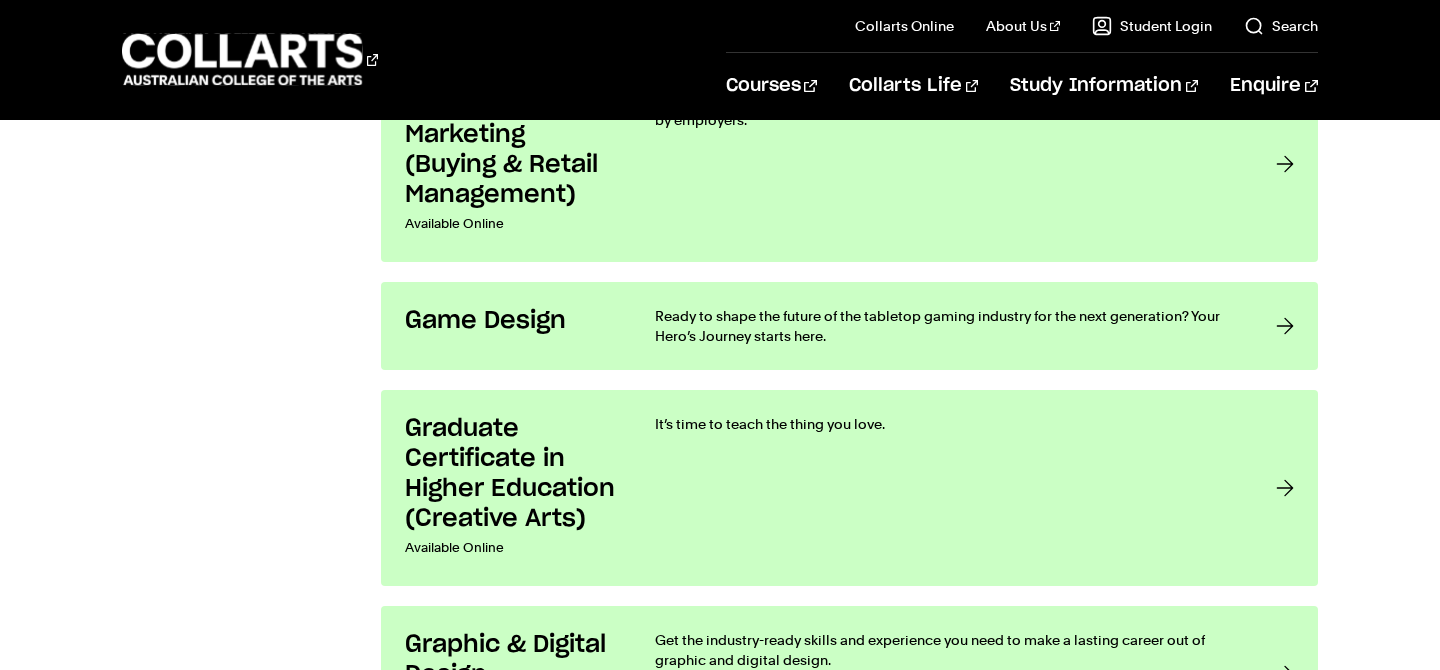 scroll, scrollTop: 2688, scrollLeft: 0, axis: vertical 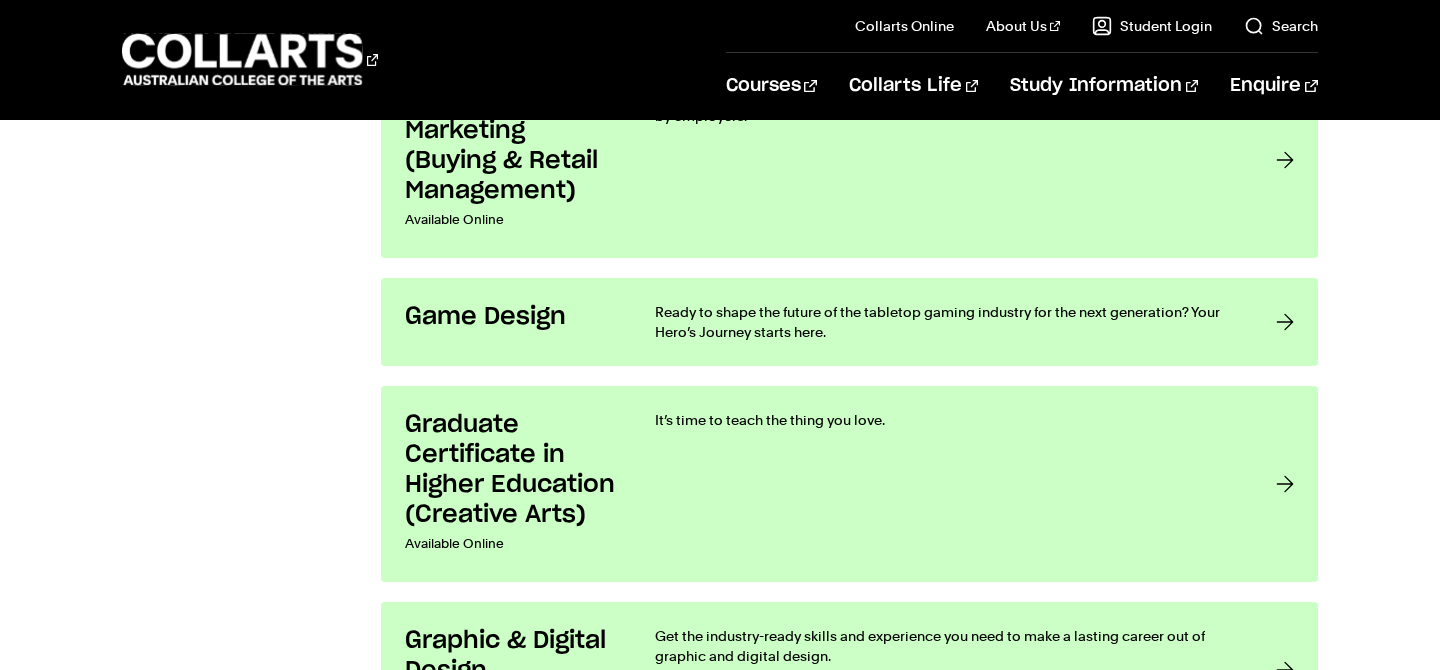 click on "Interest Area
All interest areas
Design
Fashion
Film & Theatre
Games & Animation
Management
Diploma" at bounding box center (720, -62) 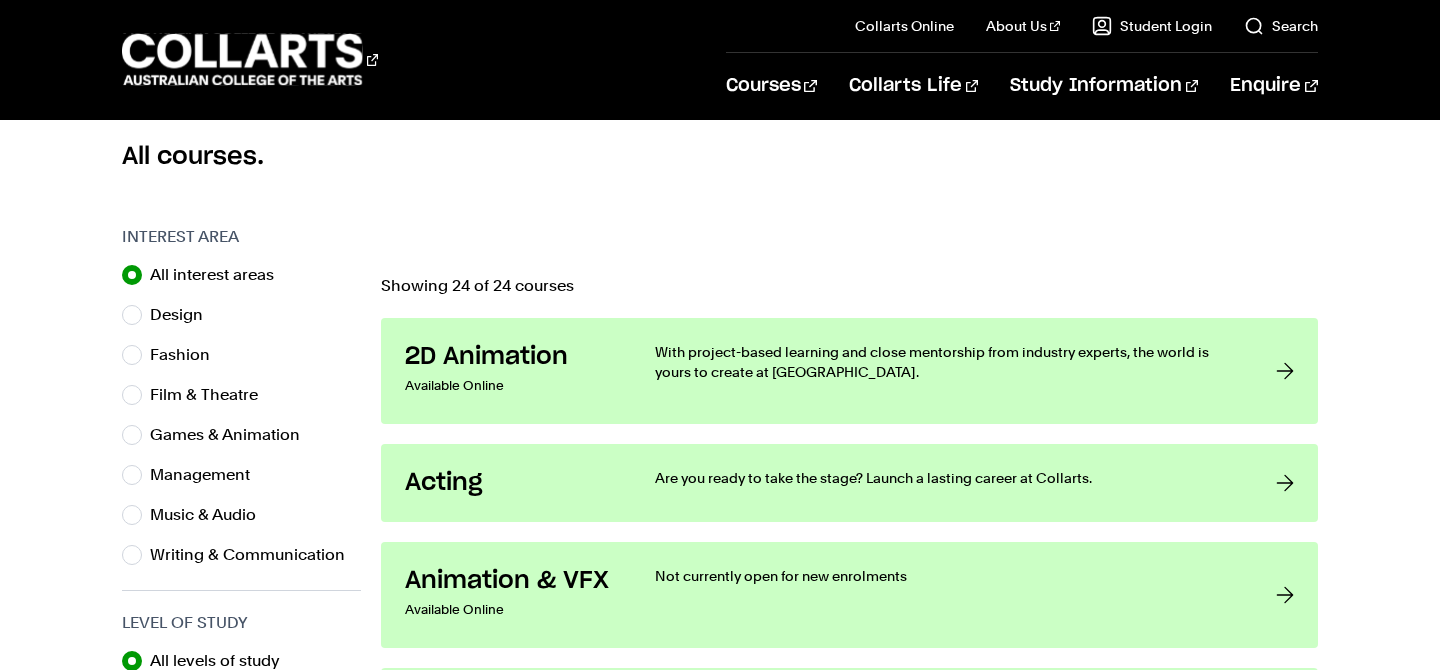 scroll, scrollTop: 539, scrollLeft: 0, axis: vertical 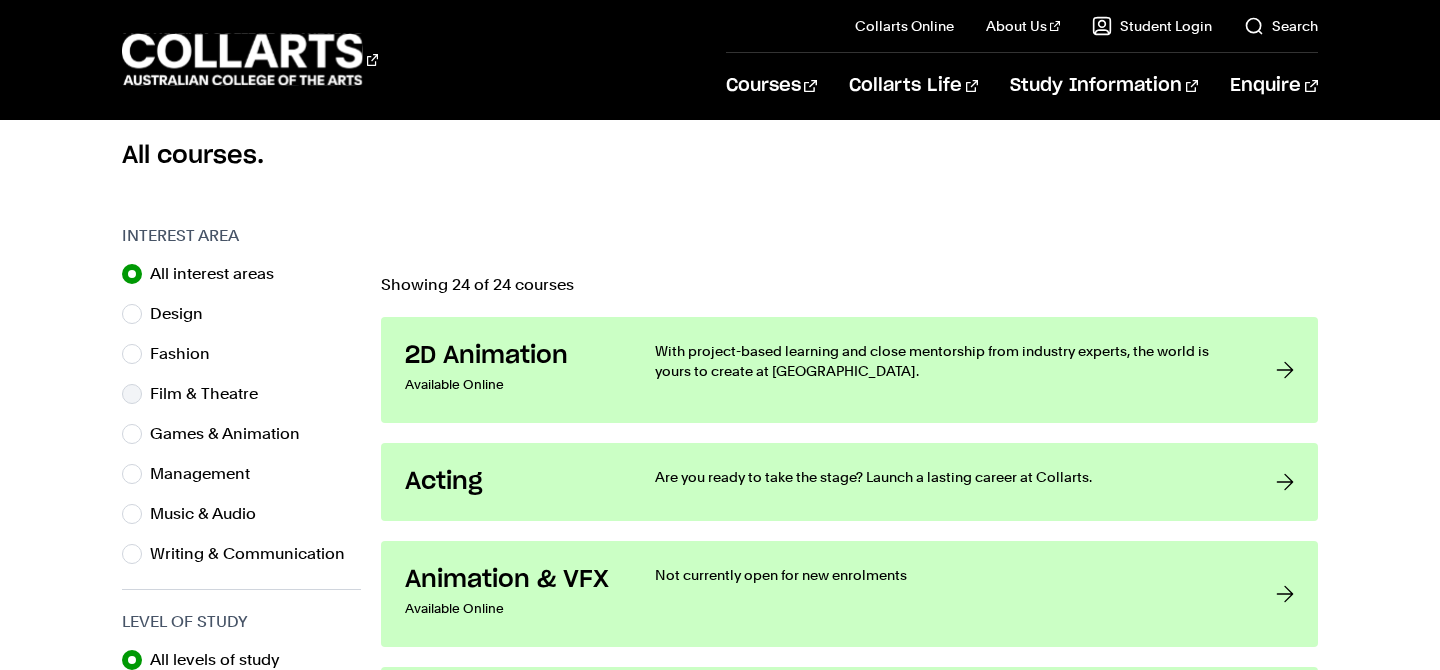 click on "Film & Theatre" at bounding box center (212, 394) 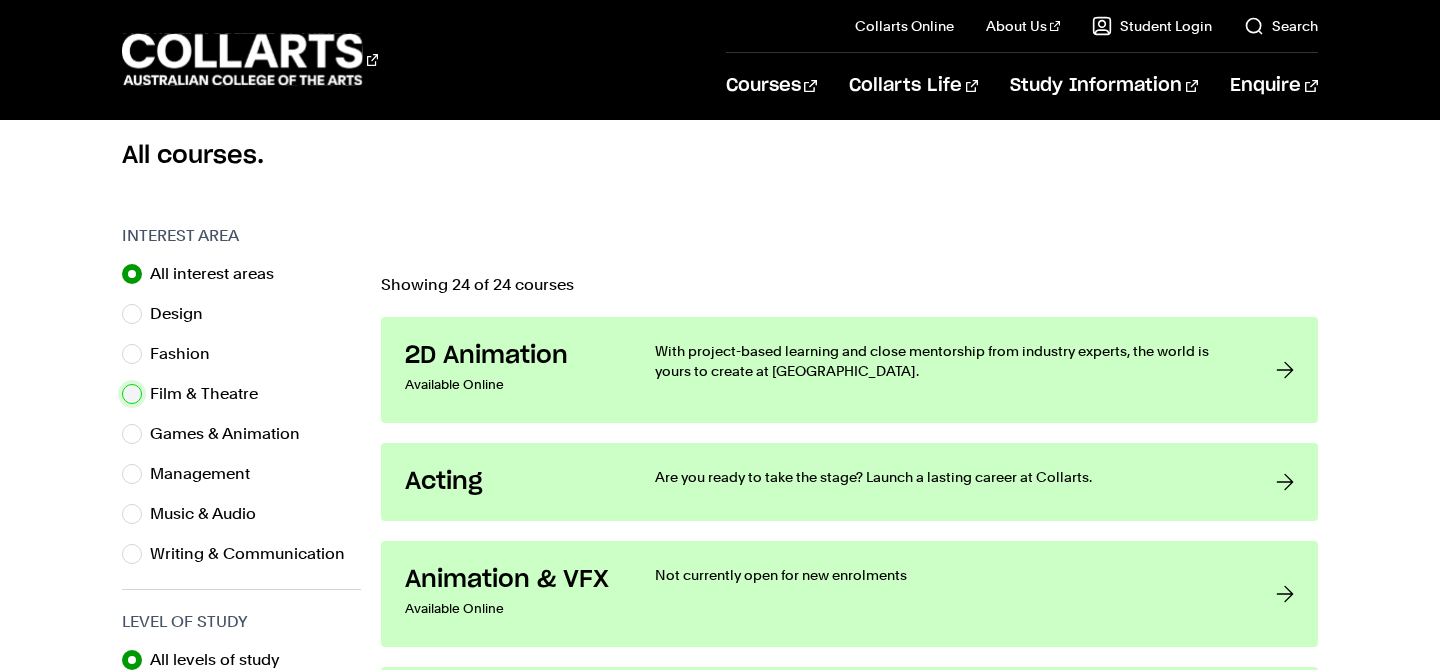 click on "Film & Theatre" at bounding box center (132, 394) 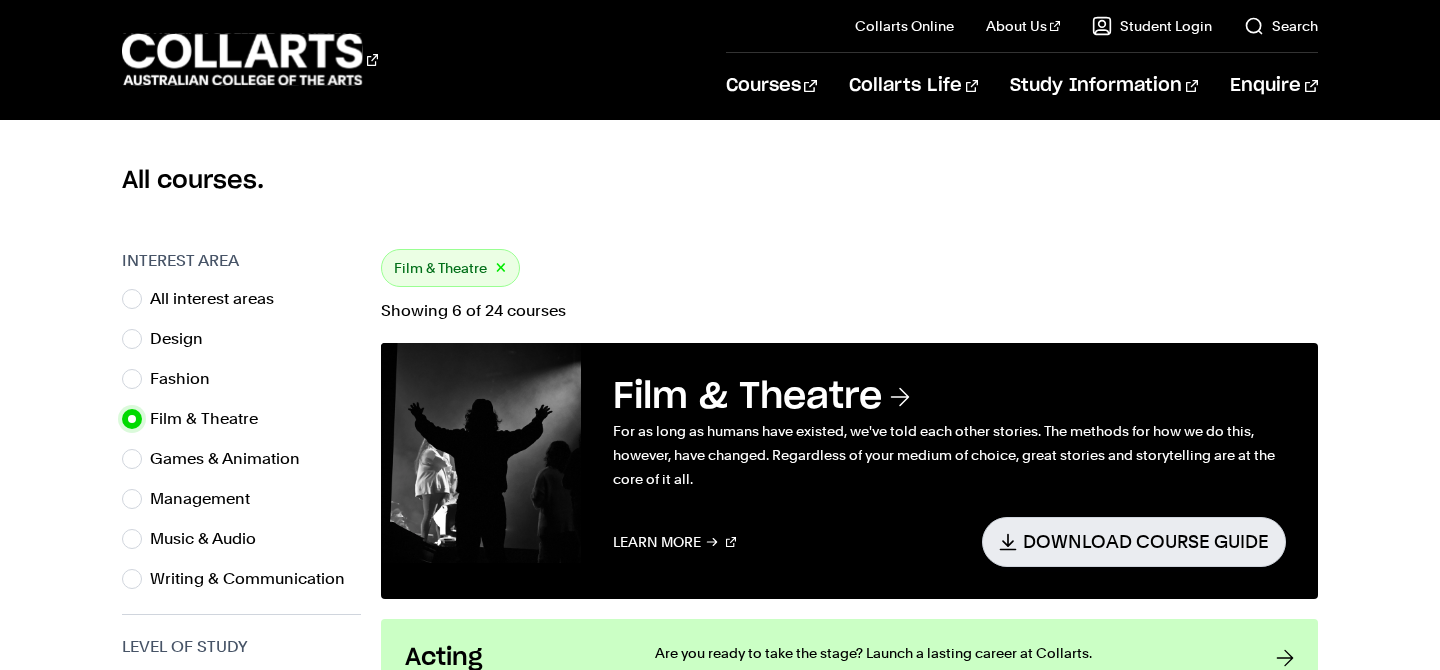 scroll, scrollTop: 496, scrollLeft: 0, axis: vertical 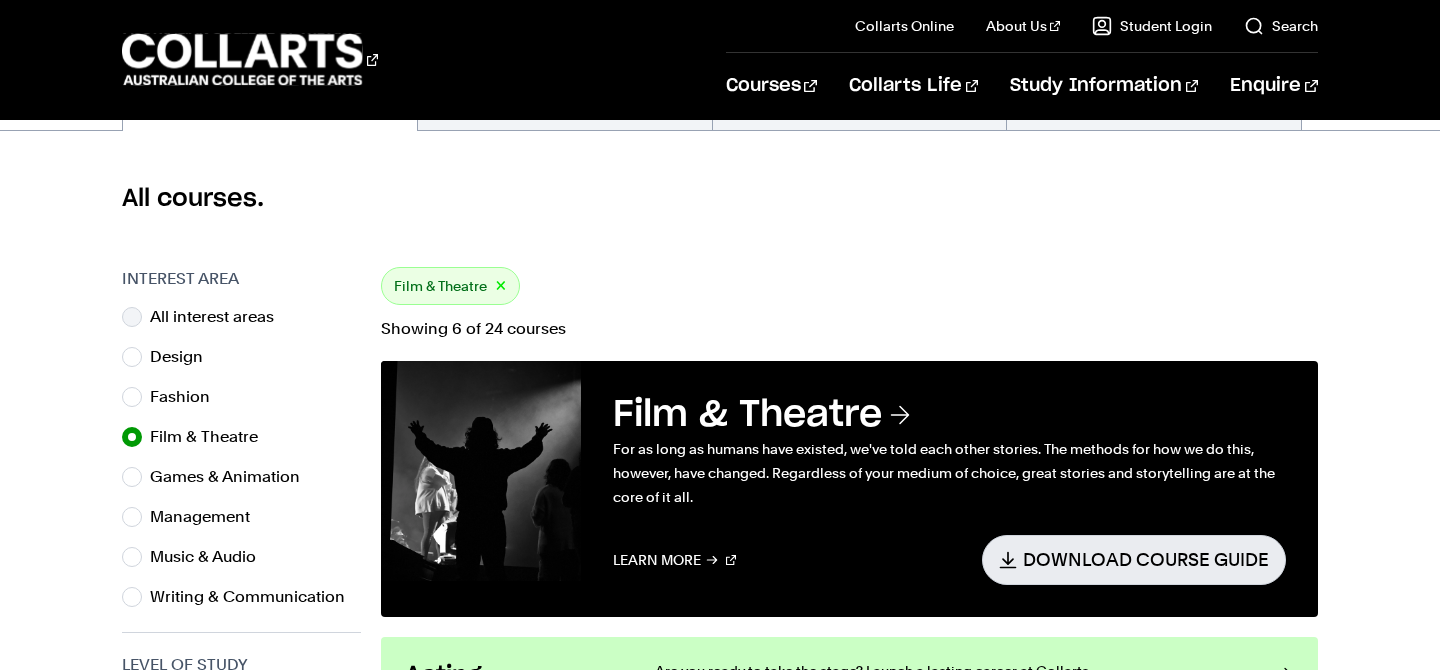 click on "All interest areas" at bounding box center [241, 317] 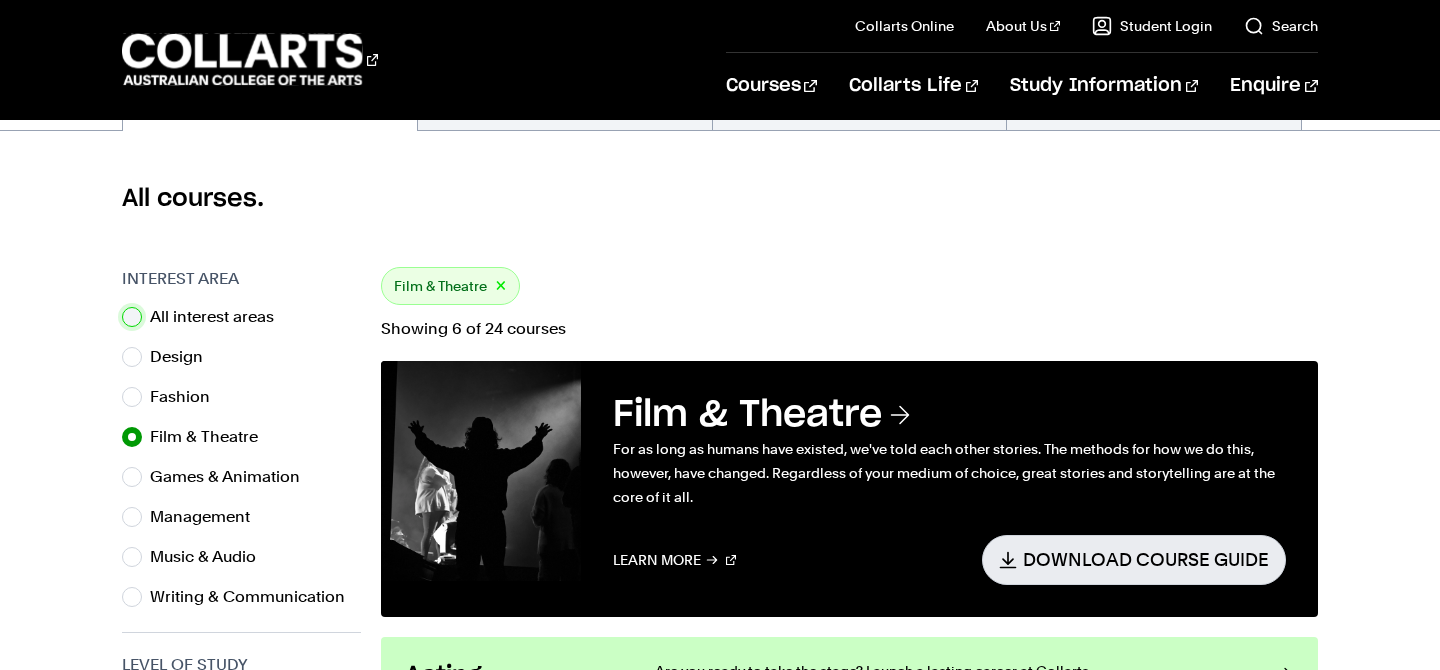 click on "All interest areas" at bounding box center (132, 317) 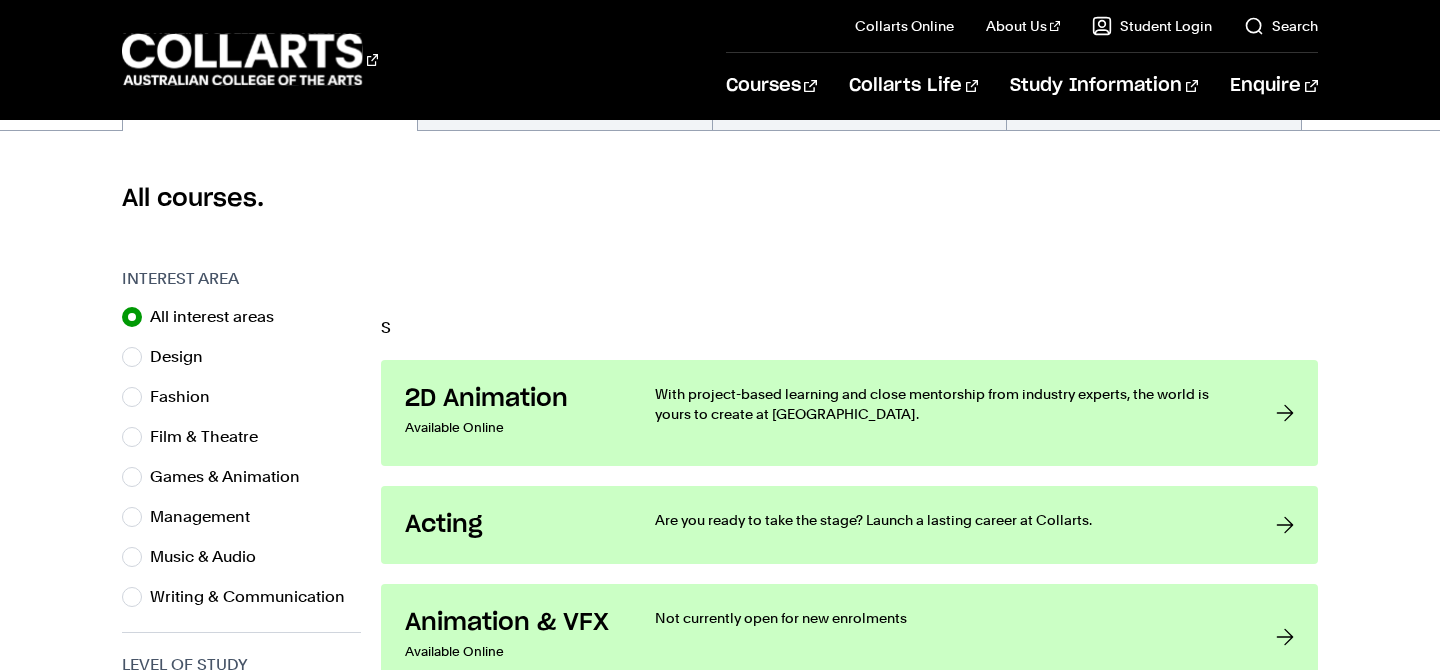 click on "Interest Area
All interest areas
Design
Fashion
Film & Theatre
Games & Animation
Management
Diploma S" at bounding box center (720, 2130) 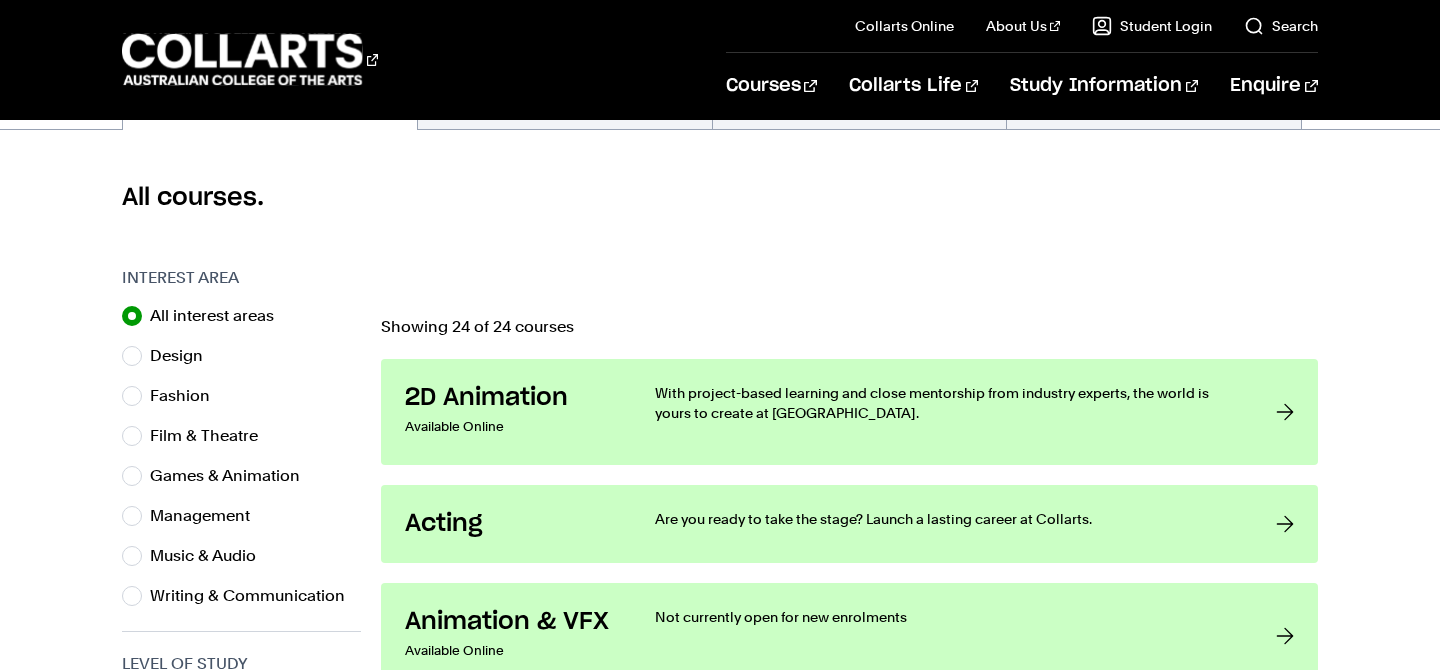scroll, scrollTop: 515, scrollLeft: 0, axis: vertical 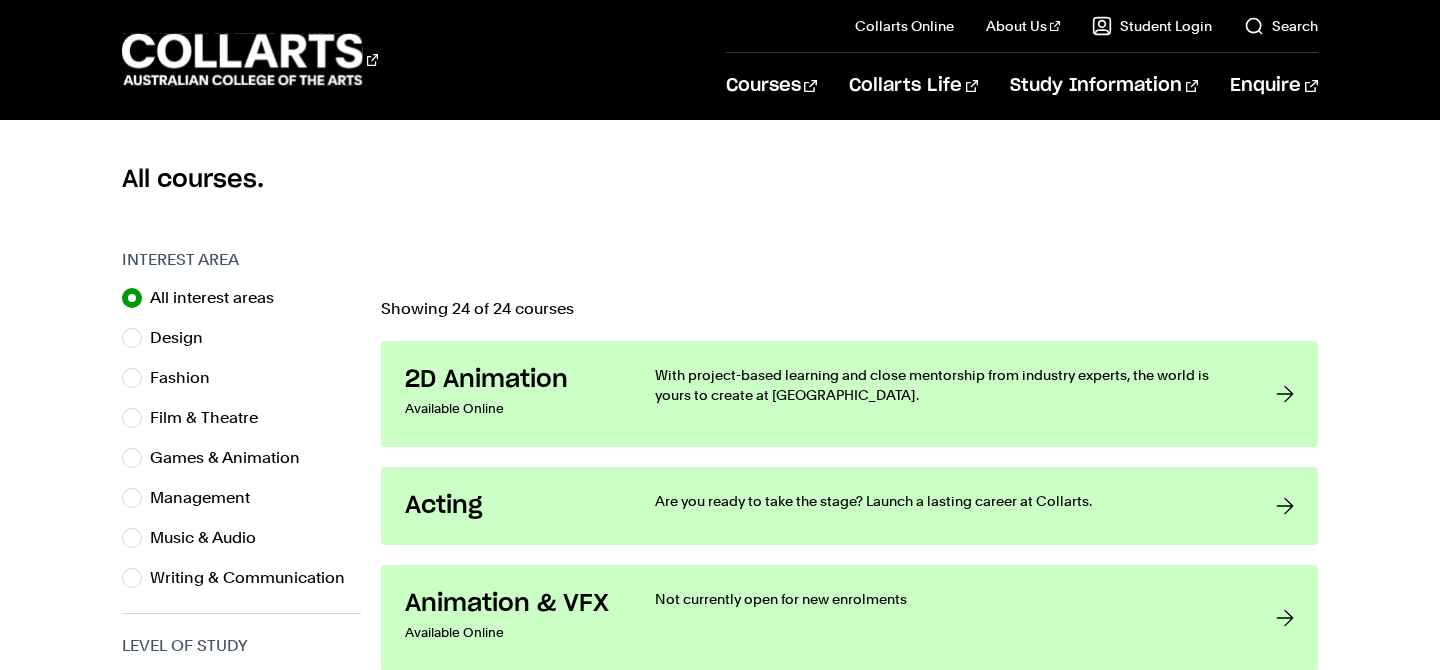 click at bounding box center (849, 266) 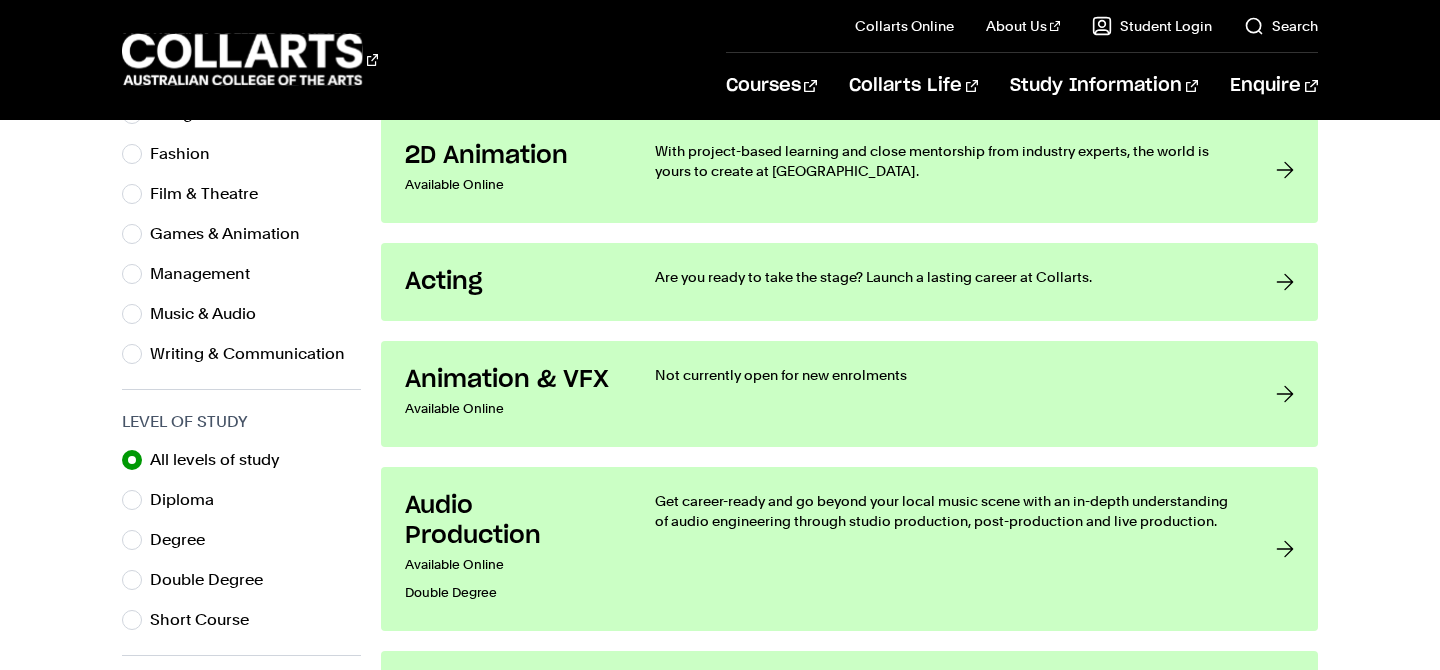 scroll, scrollTop: 743, scrollLeft: 0, axis: vertical 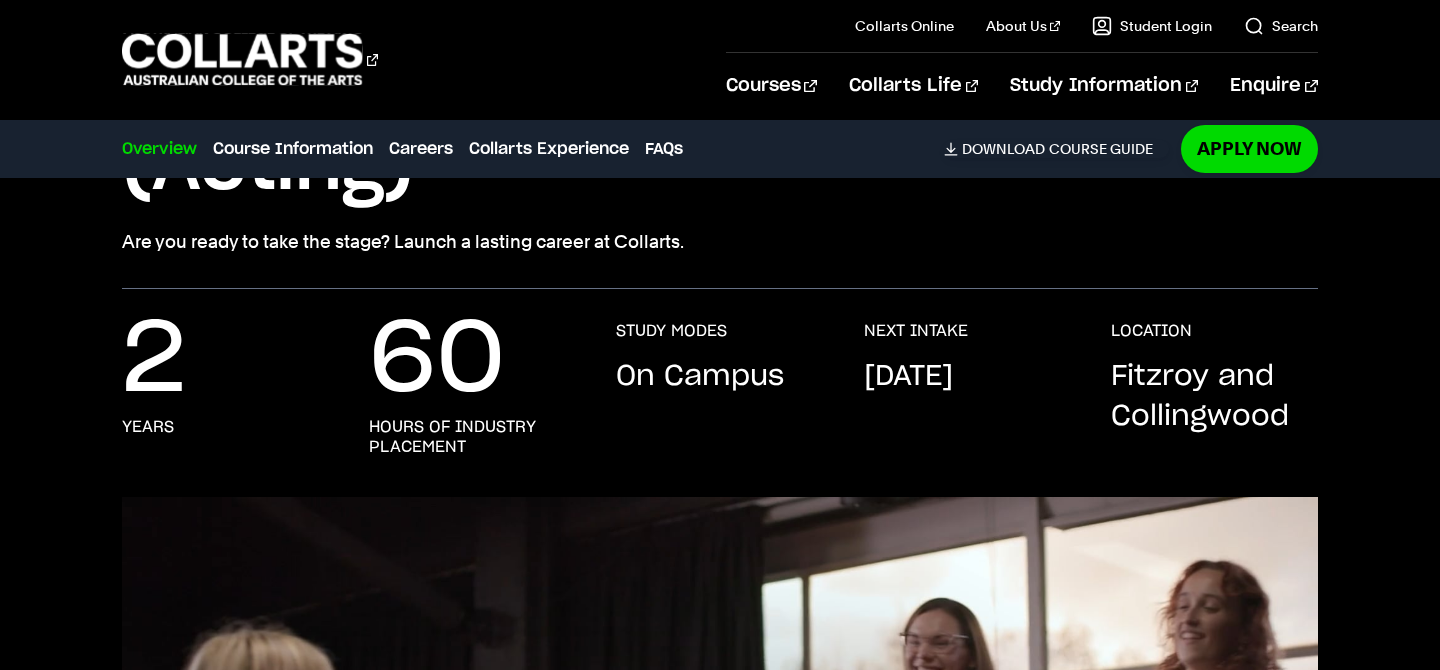click on "60
hours of industry placement" at bounding box center (472, 389) 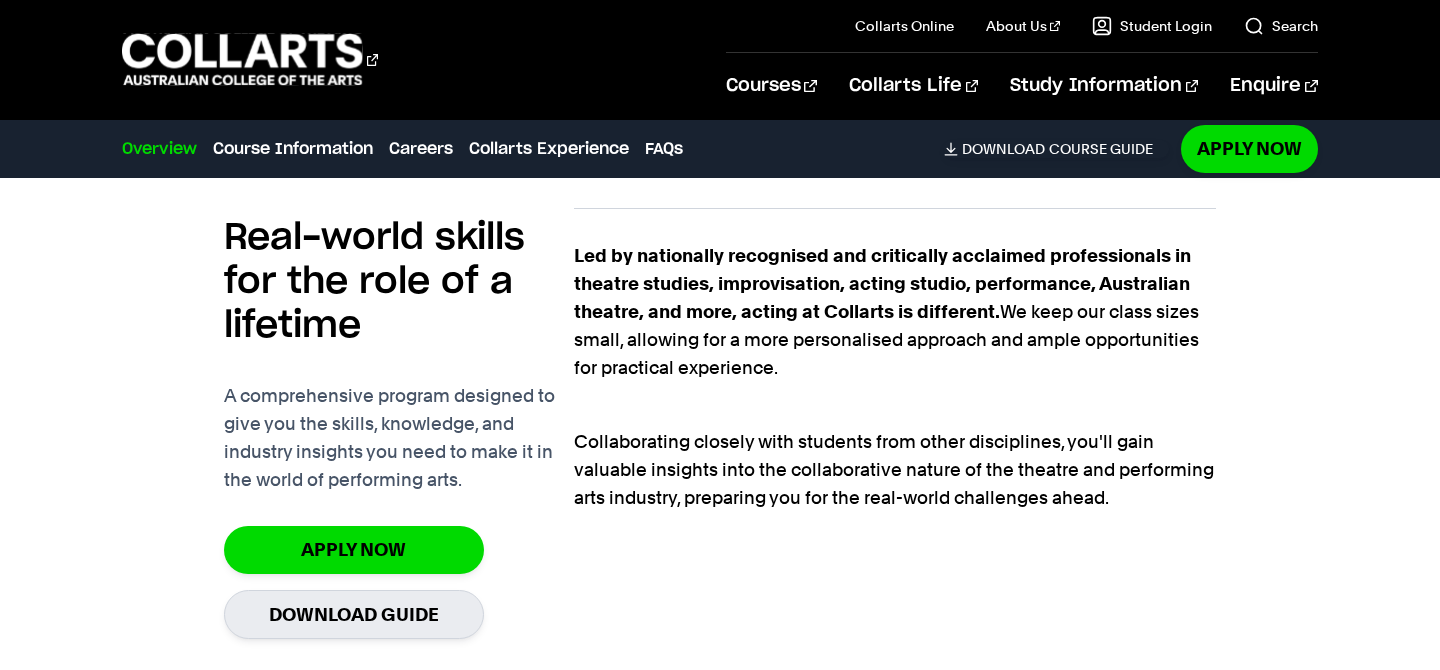 scroll, scrollTop: 1355, scrollLeft: 0, axis: vertical 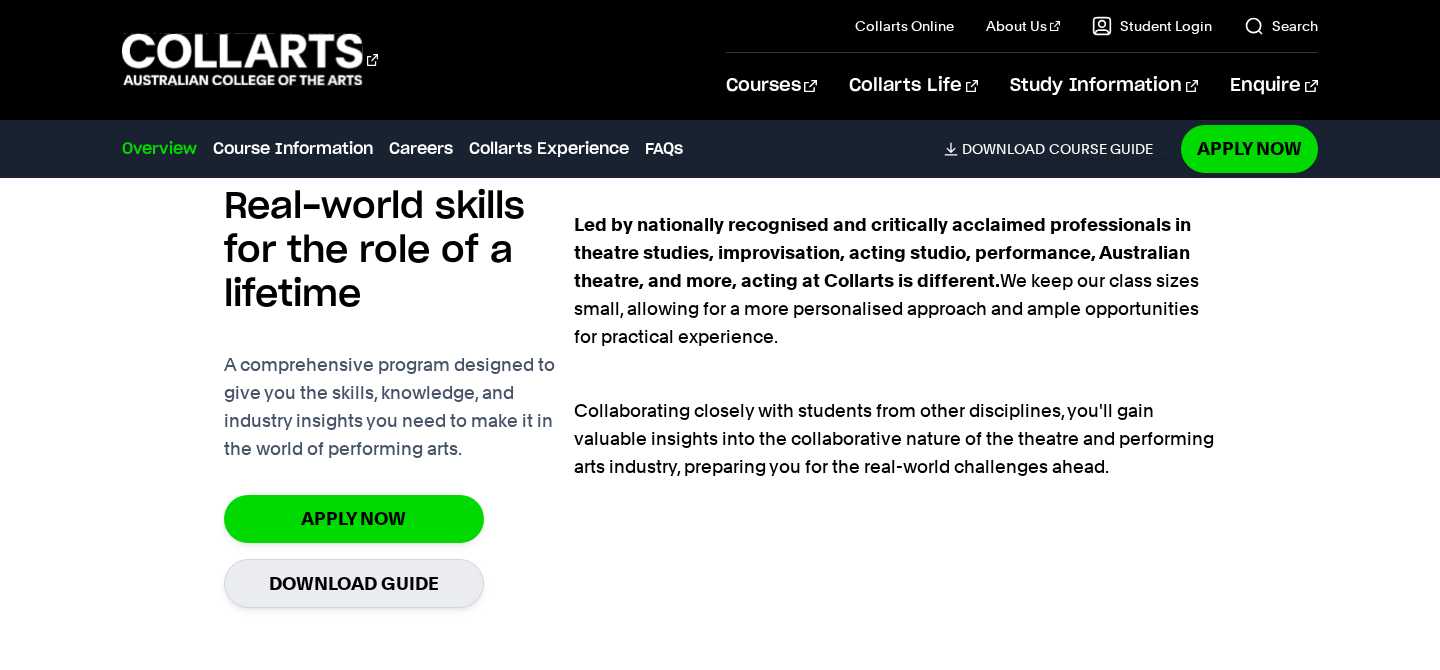 click on "Real-world skills for the role of a lifetime
A comprehensive program designed to give you the skills, knowledge, and industry insights you need to make it in the world of performing arts." at bounding box center (399, 320) 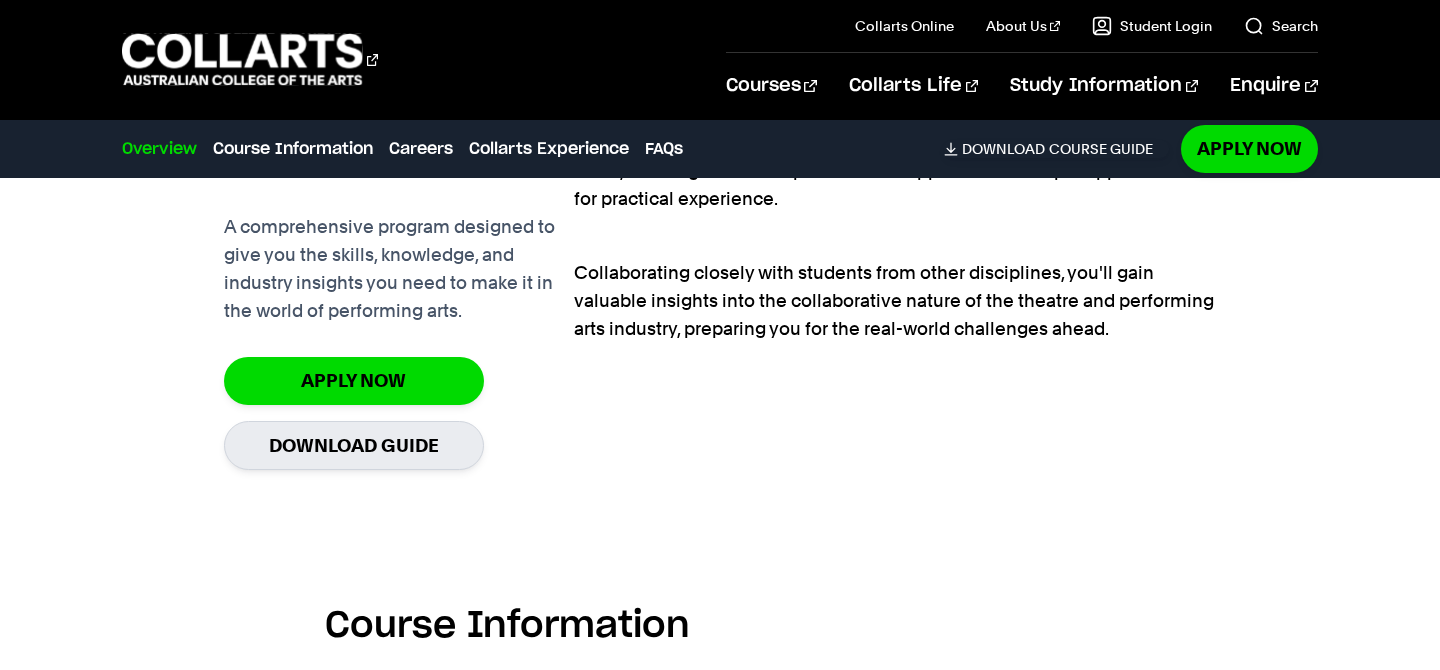 click on "Collaborating closely with students from other disciplines, you'll gain valuable insights into the collaborative nature of the theatre and performing arts industry, preparing you for the real-world challenges ahead." at bounding box center (895, 287) 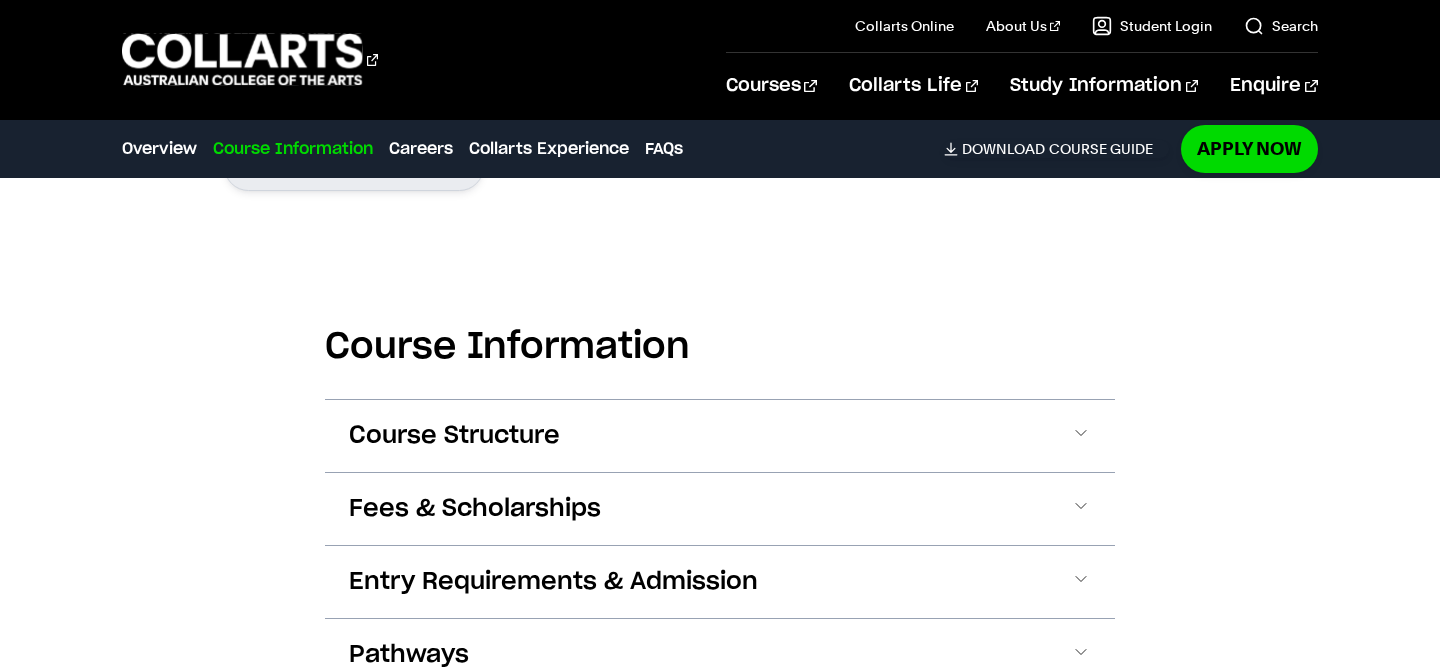 click on "Course Information
Course Structure
Bachelor of Performing Arts (Acting)
The Bachelor degree can be completed in six trimesters (2 years) of full-time study or part-time equivalent.
Click  here  for detailed unit descriptor.
First Year
Trimester 1
Trimester 2
Trimester 3
Studios
SHTS1  Theatre Studies 1
SHTS2  Theatre Studies 2
SHTCP  Twentieth Century Practice
Practical
SHAF" at bounding box center (720, 493) 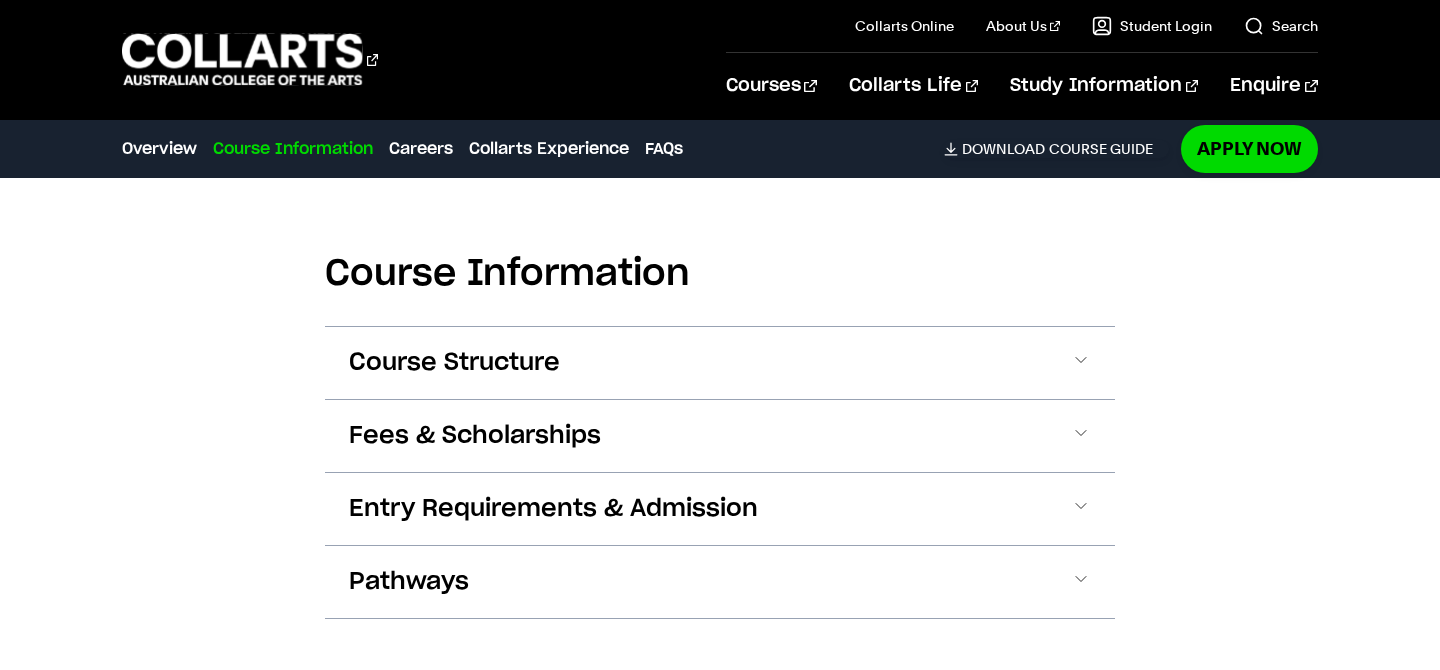 scroll, scrollTop: 1921, scrollLeft: 0, axis: vertical 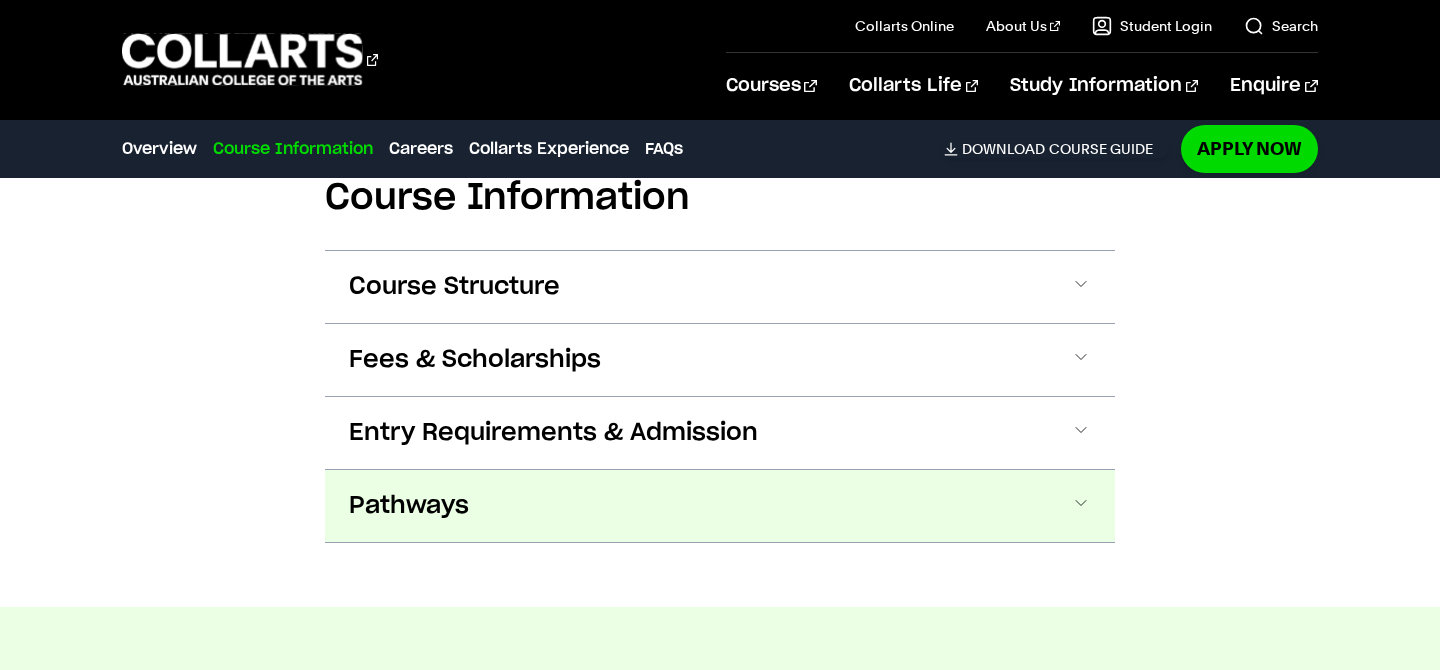 click on "Pathways" at bounding box center (720, 506) 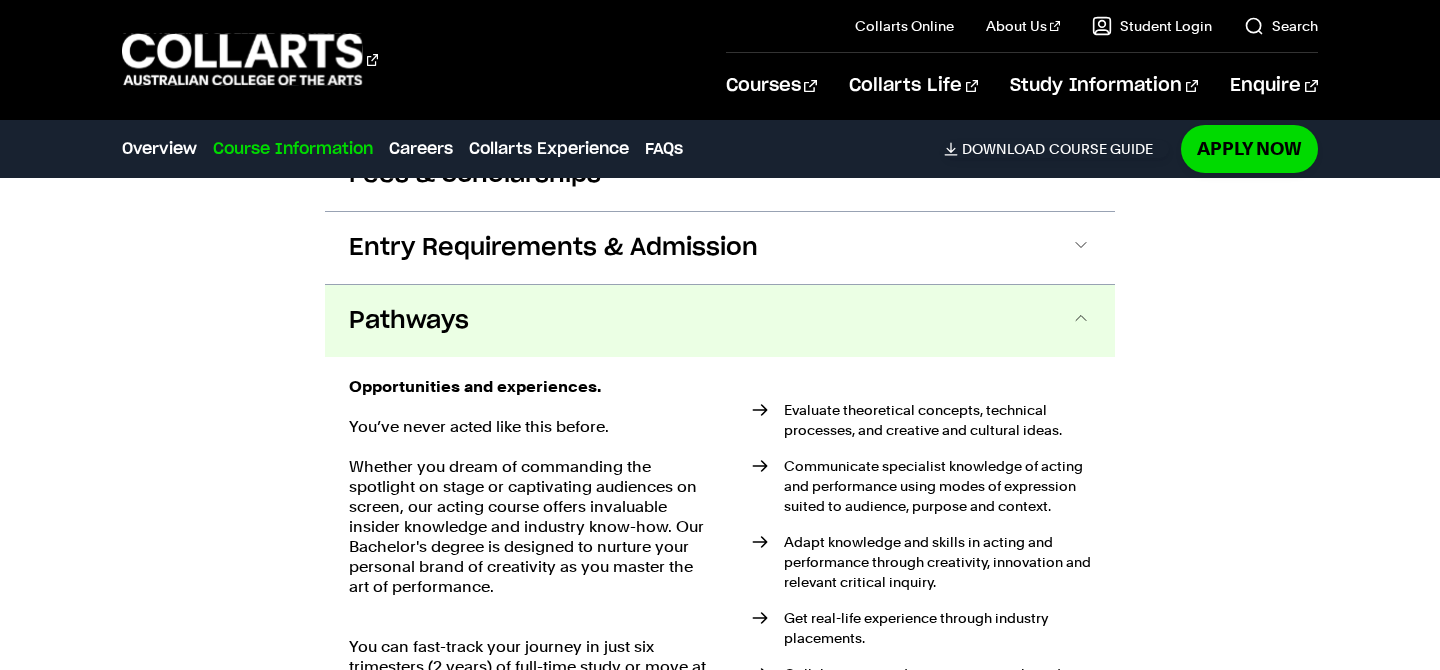 scroll, scrollTop: 2211, scrollLeft: 0, axis: vertical 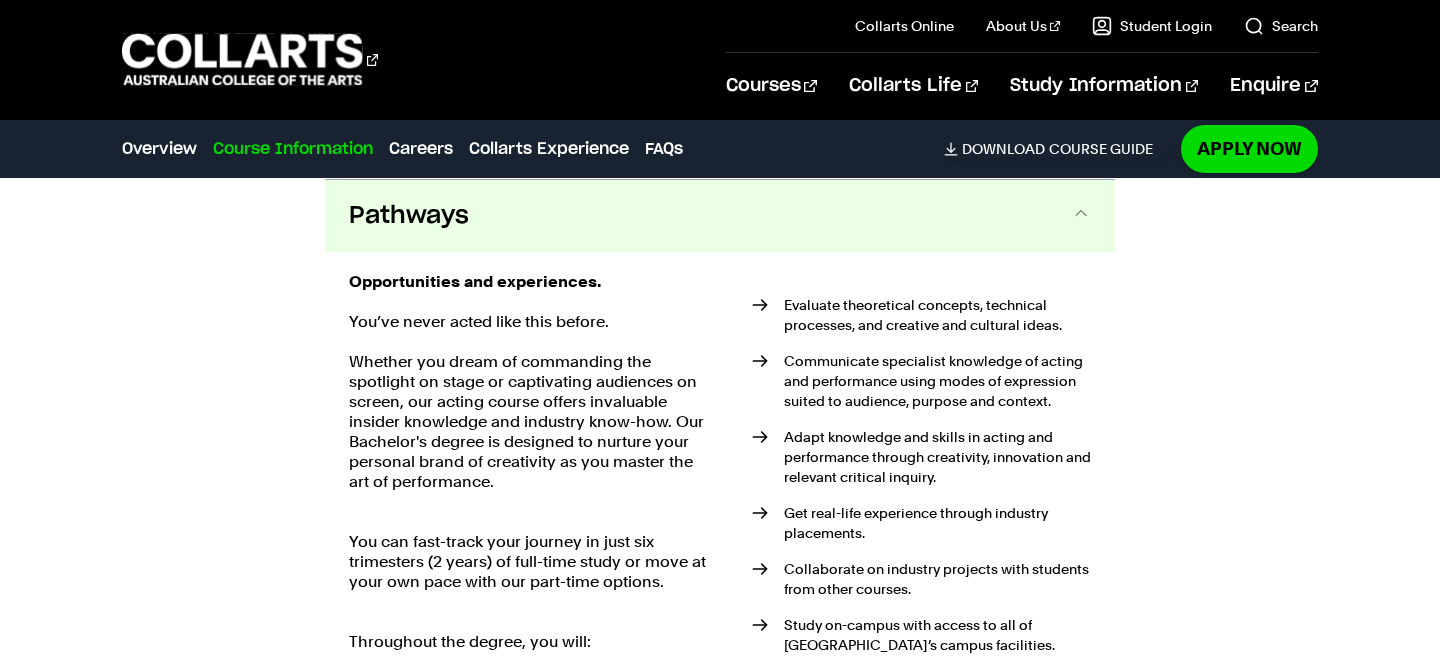 click on "You’ve never acted like this before. Whether you dream of commanding the spotlight on stage or captivating audiences on screen, our acting course offers invaluable insider knowledge and industry know-how. Our Bachelor's degree is designed to nurture your personal brand of creativity as you master the art of performance." at bounding box center [528, 402] 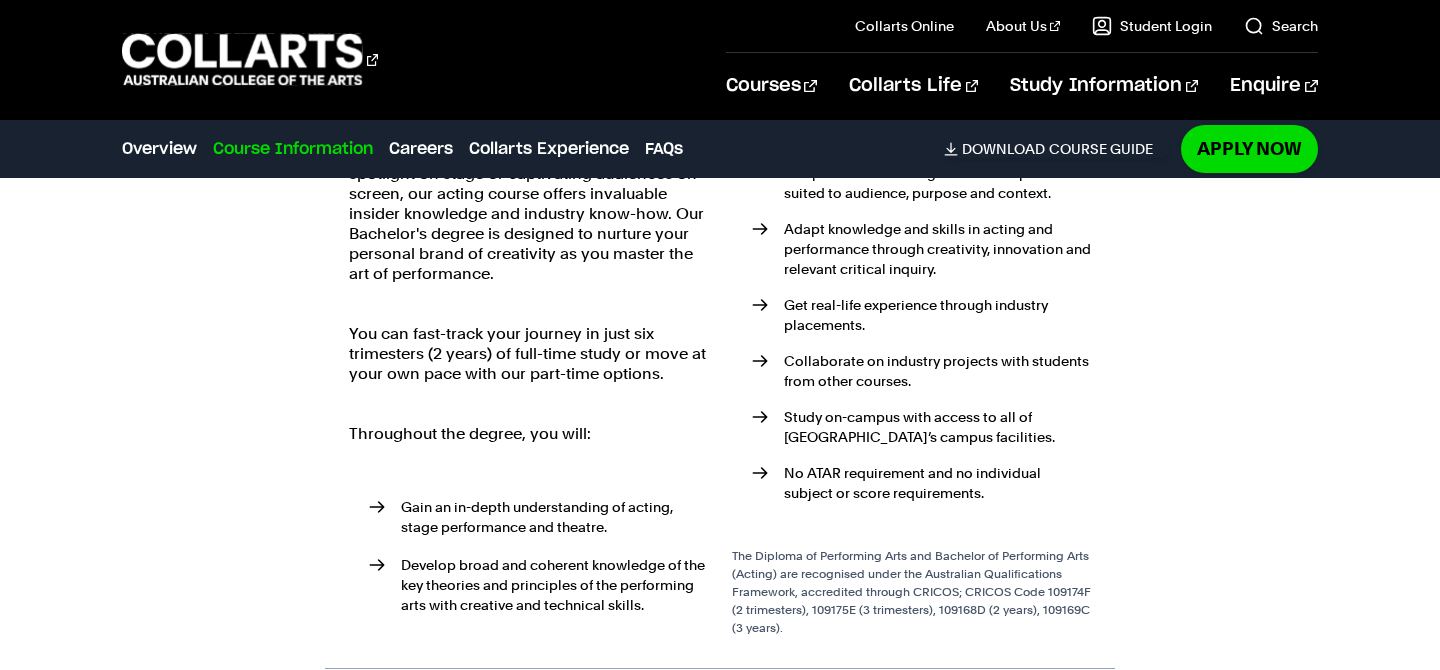 scroll, scrollTop: 2458, scrollLeft: 0, axis: vertical 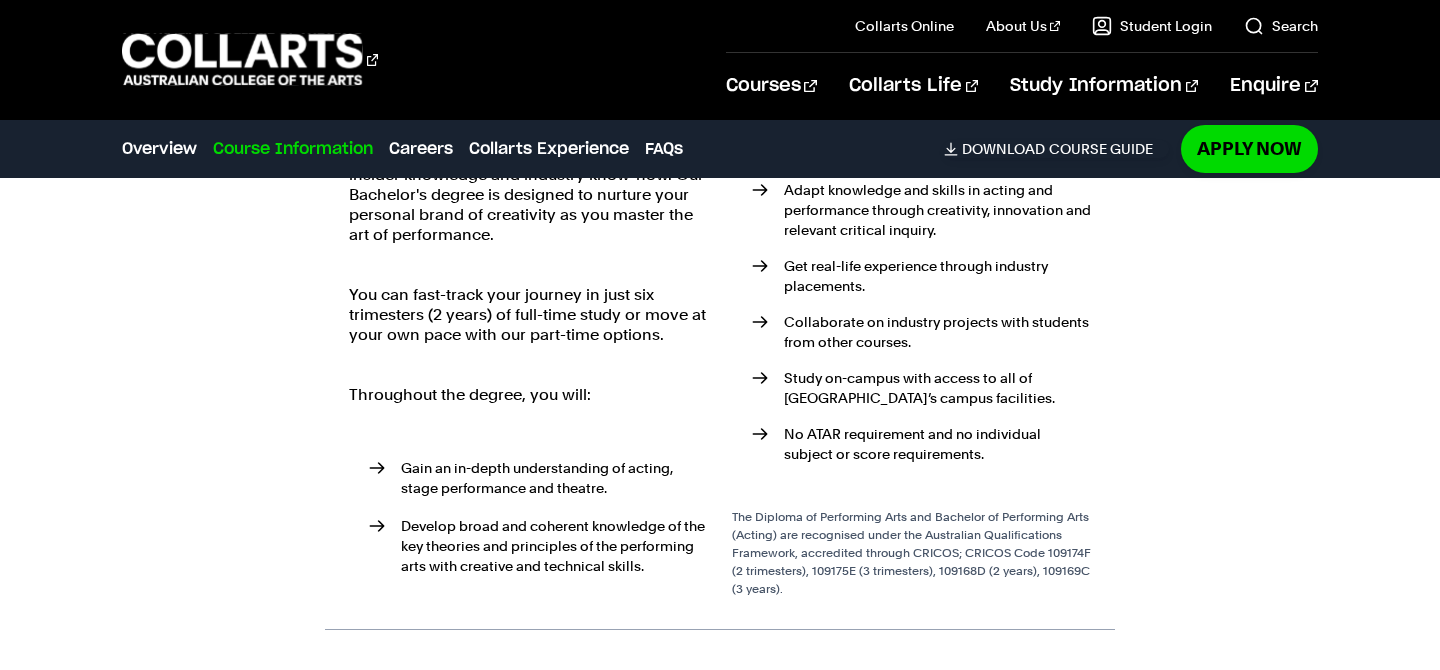 click on "Opportunities and experiences.
You’ve never acted like this before. Whether you dream of commanding the spotlight on stage or captivating audiences on screen, our acting course offers invaluable insider knowledge and industry know-how. Our Bachelor's degree is designed to nurture your personal brand of creativity as you master the art of performance.
You can fast-track your journey in just six trimesters (2 years) of full-time study or move at your own pace with our part-time options.
Throughout the degree, you will:
Gain an in-depth understanding of acting, stage performance and theatre.
Develop broad and coherent knowledge of the key theories and principles of the performing arts with creative and technical skills.
Evaluate theoretical concepts, technical processes, and creative and cultural ideas.
Adapt knowledge and skills in acting and performance through creativity, innovation and relevant critical inquiry." at bounding box center [720, 317] 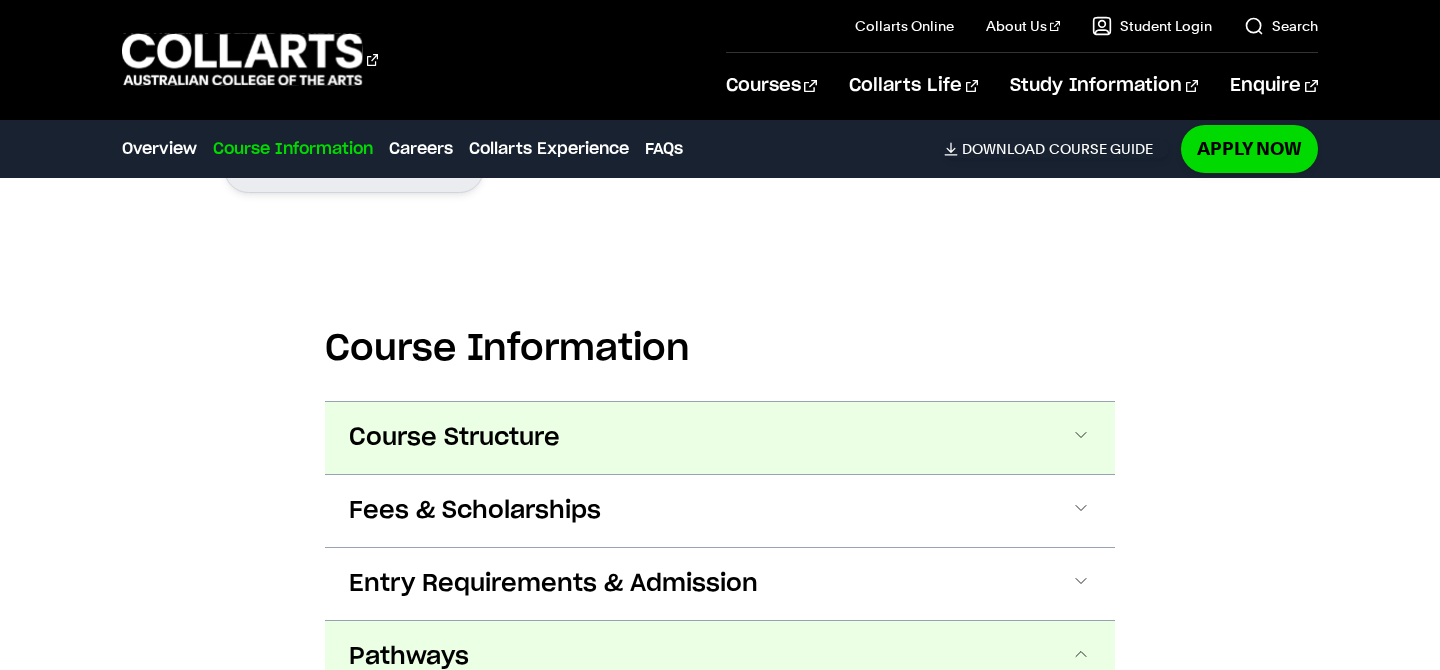 click on "Course Structure" at bounding box center [720, 438] 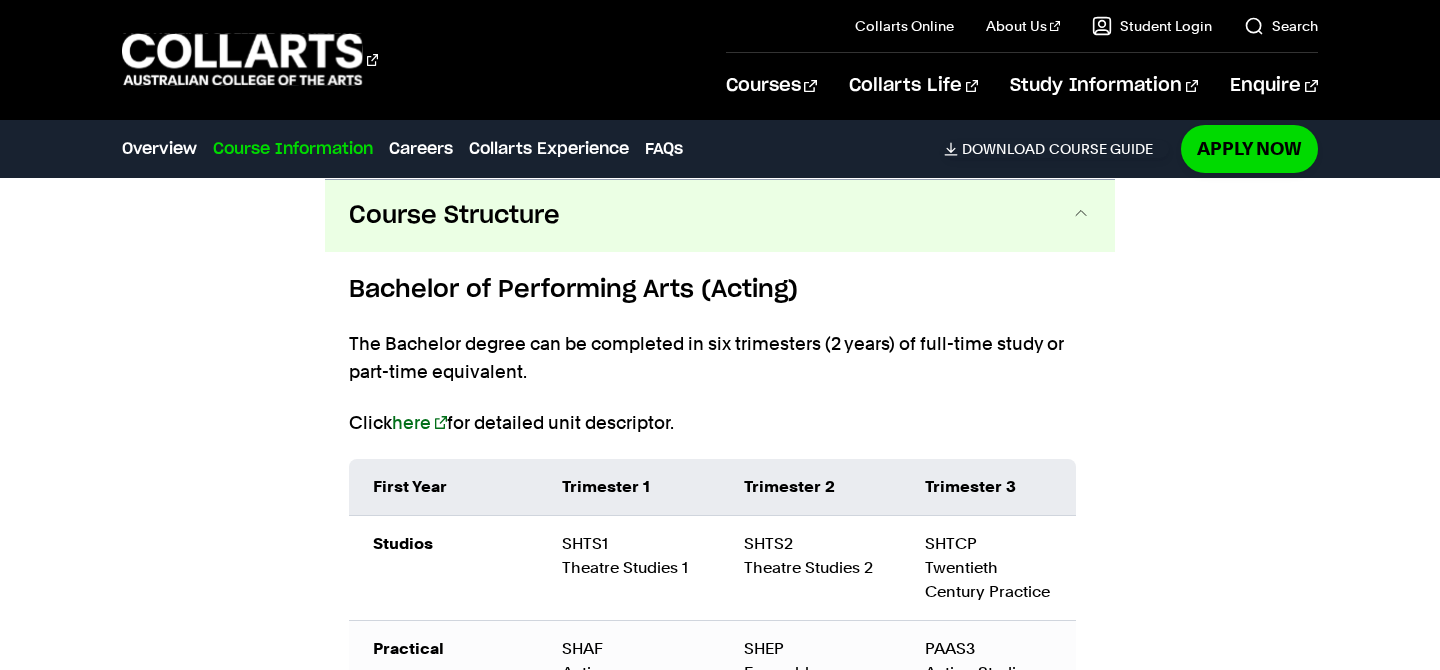 scroll, scrollTop: 2165, scrollLeft: 0, axis: vertical 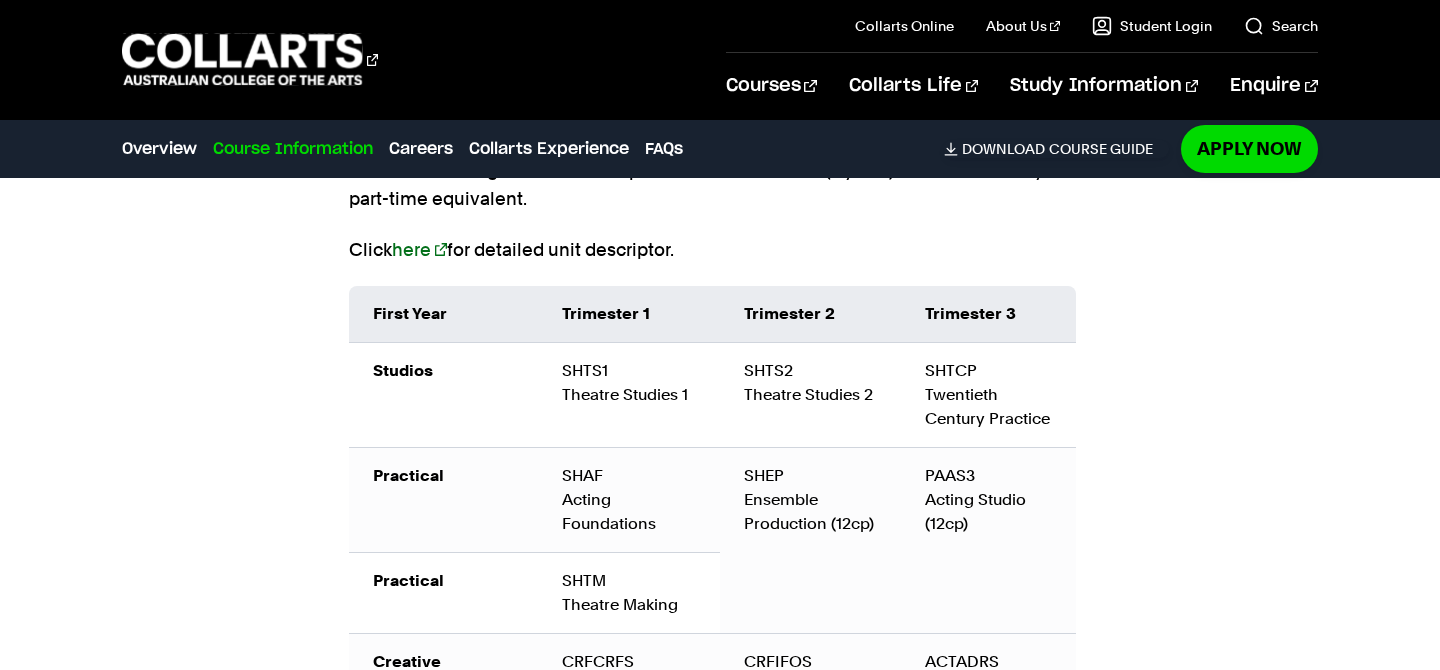 click on "SHTS1  Theatre Studies 1" at bounding box center [629, 395] 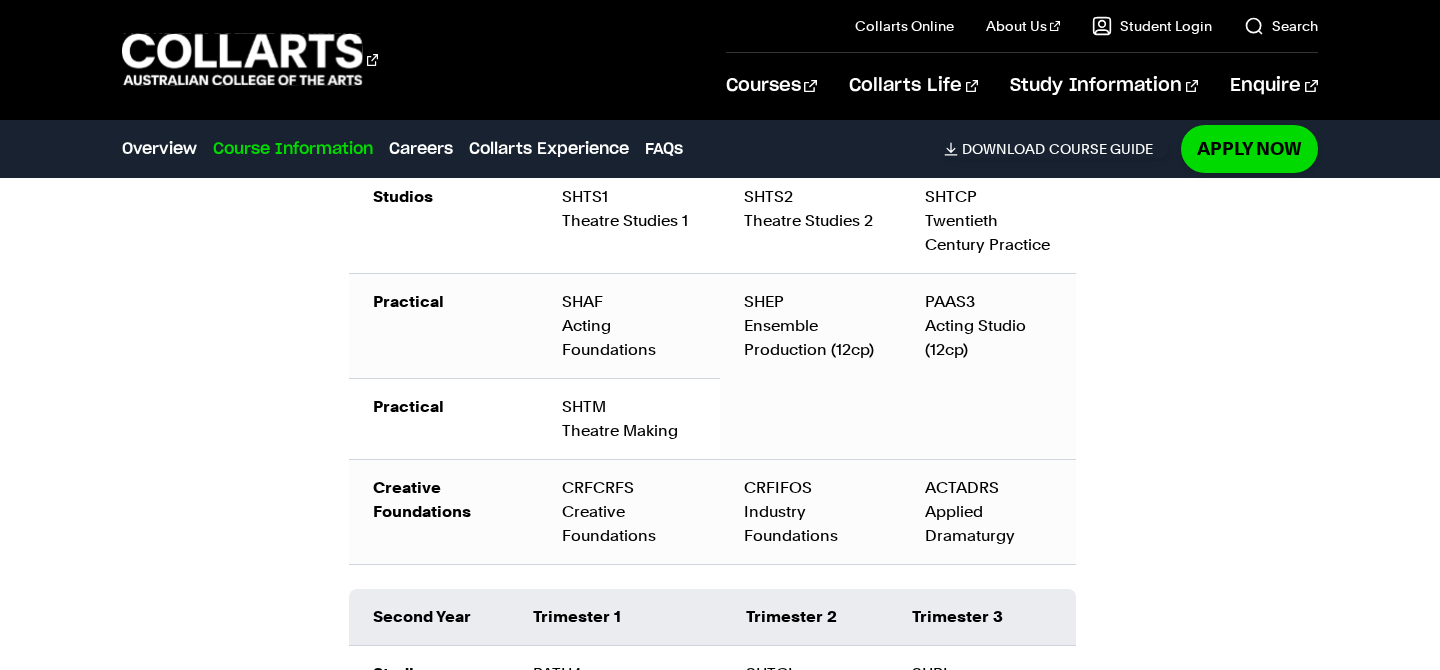 click on "SHTM  Theatre Making" at bounding box center [629, 419] 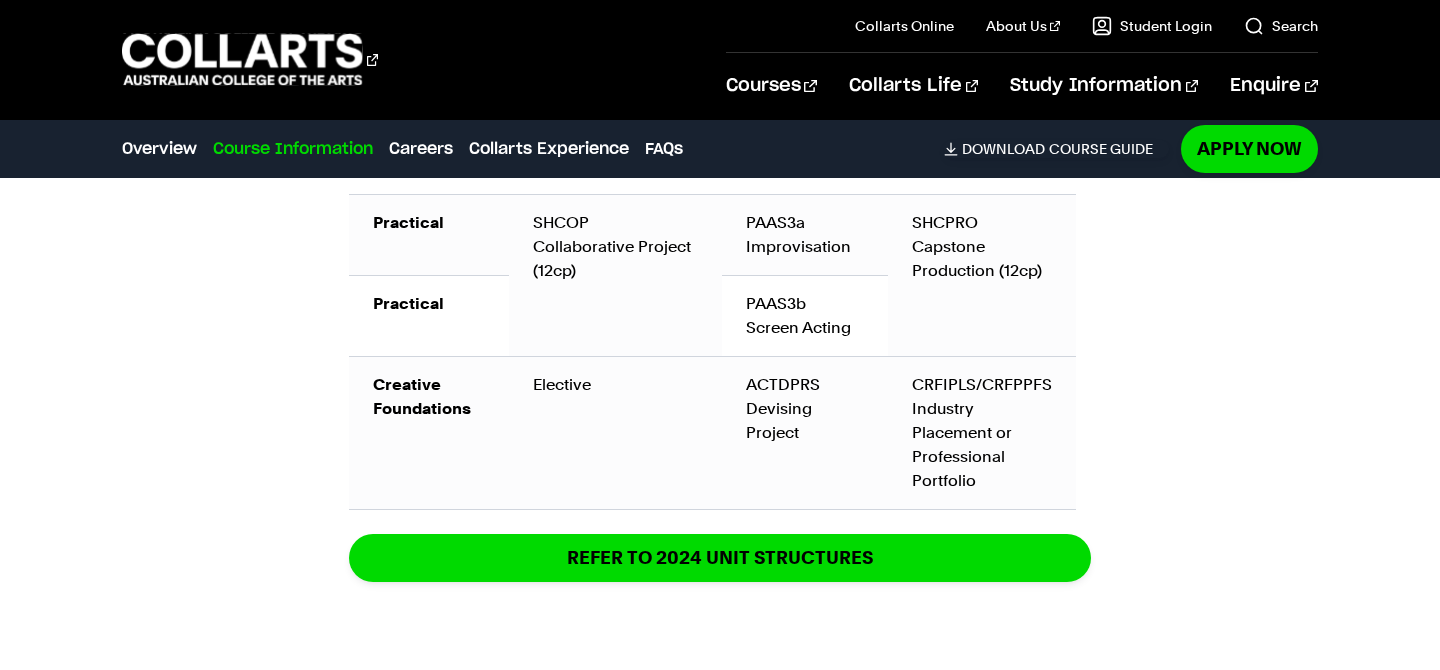 scroll, scrollTop: 2926, scrollLeft: 0, axis: vertical 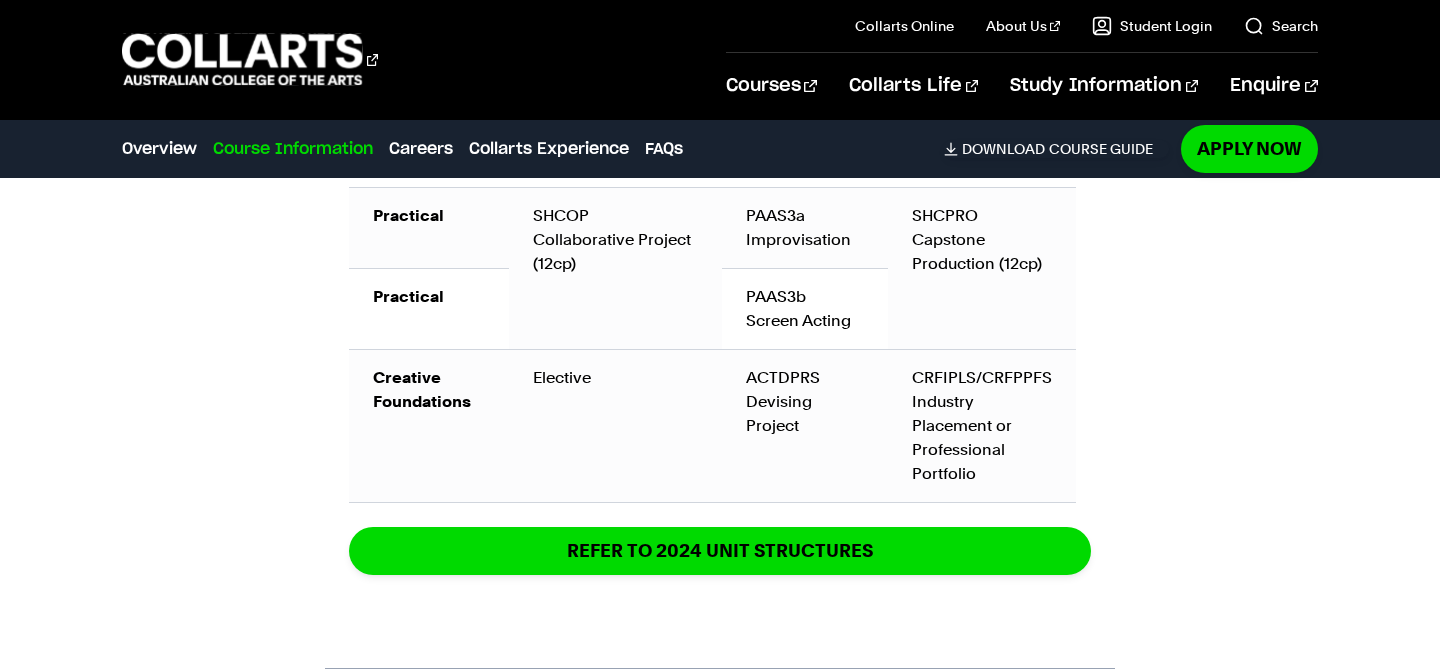 click on "Elective" at bounding box center [615, 426] 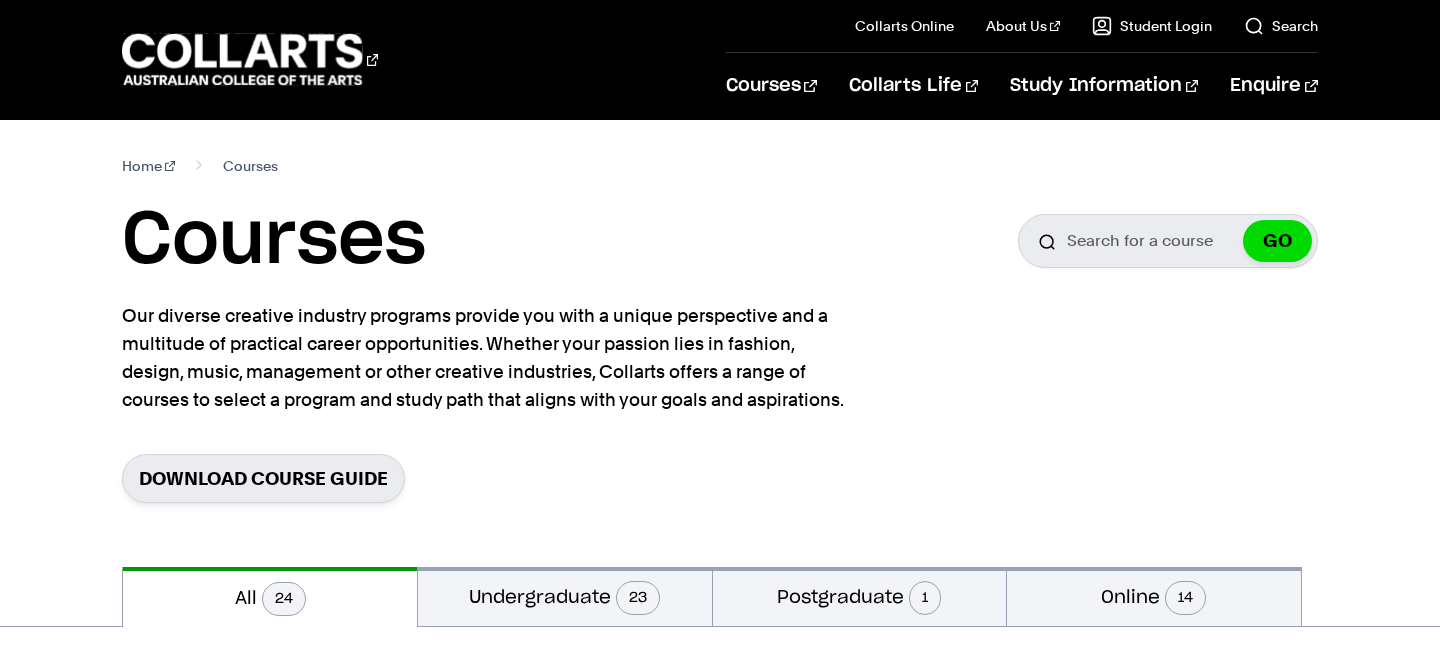 scroll, scrollTop: 328, scrollLeft: 0, axis: vertical 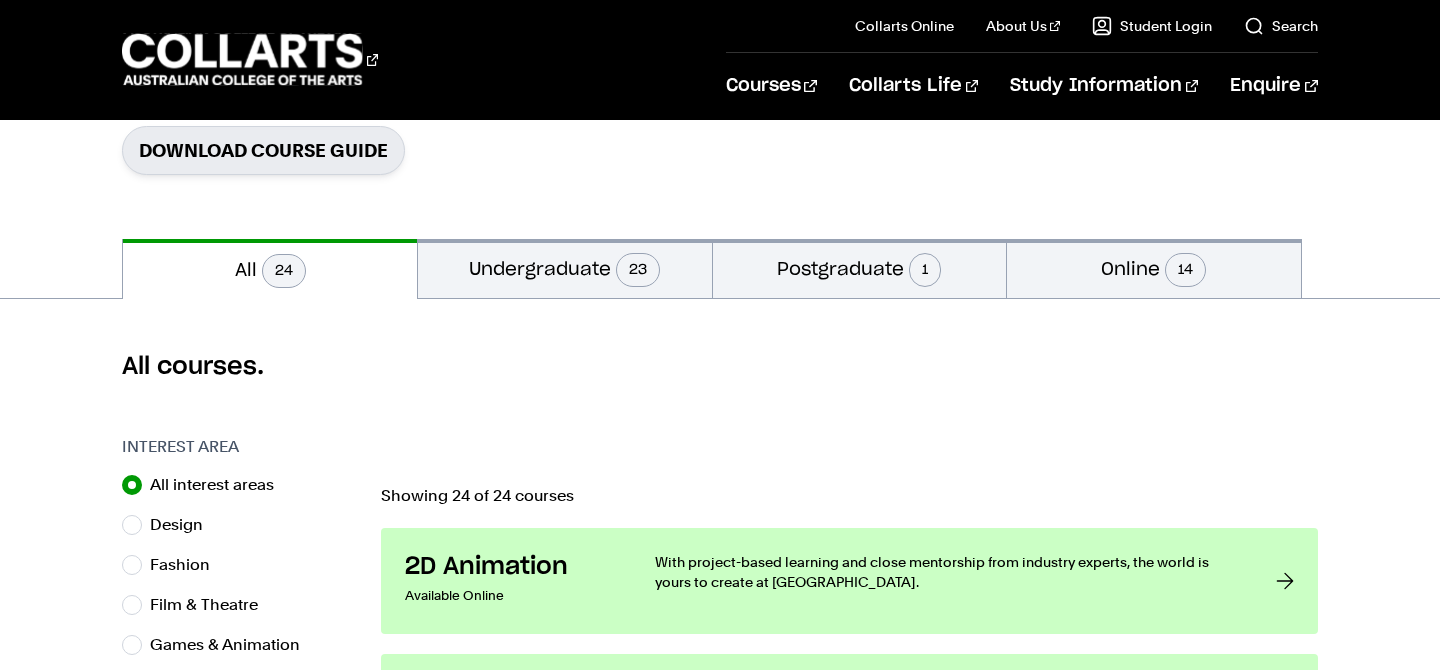click on "All courses." at bounding box center (719, 367) 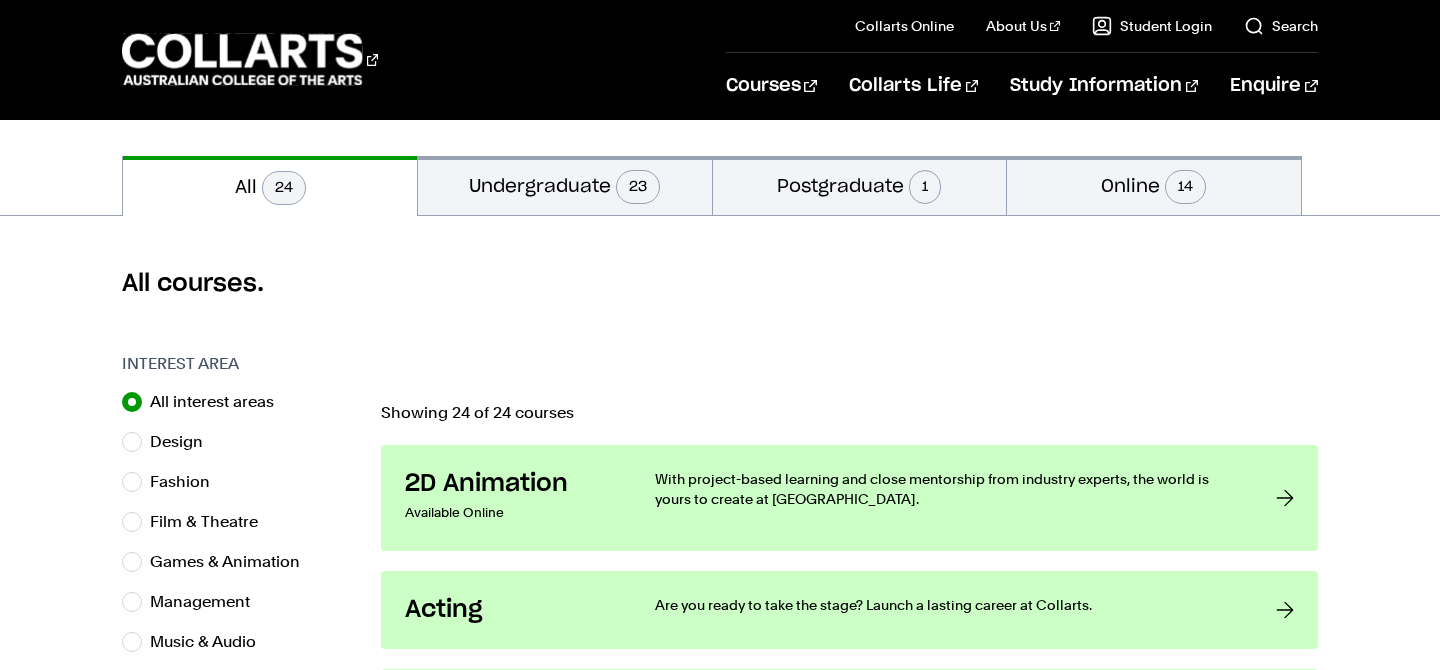 click on "All courses." at bounding box center (720, 284) 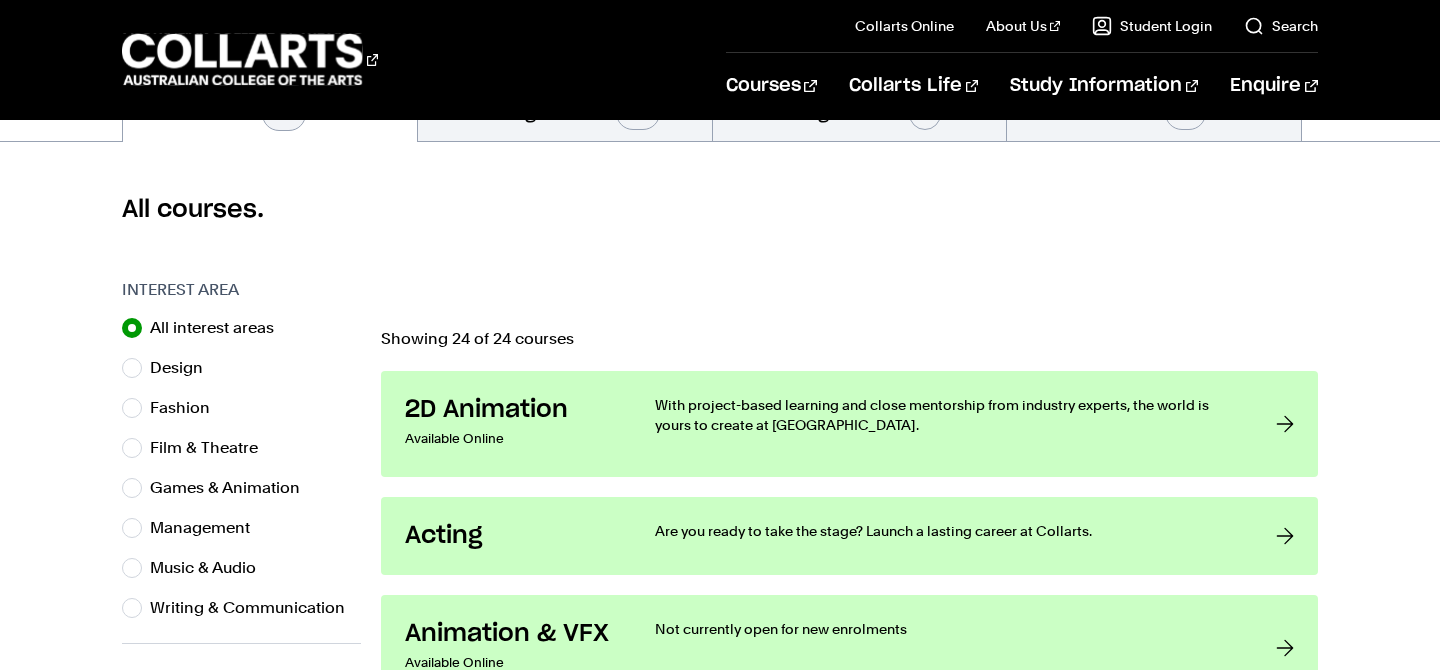 scroll, scrollTop: 562, scrollLeft: 0, axis: vertical 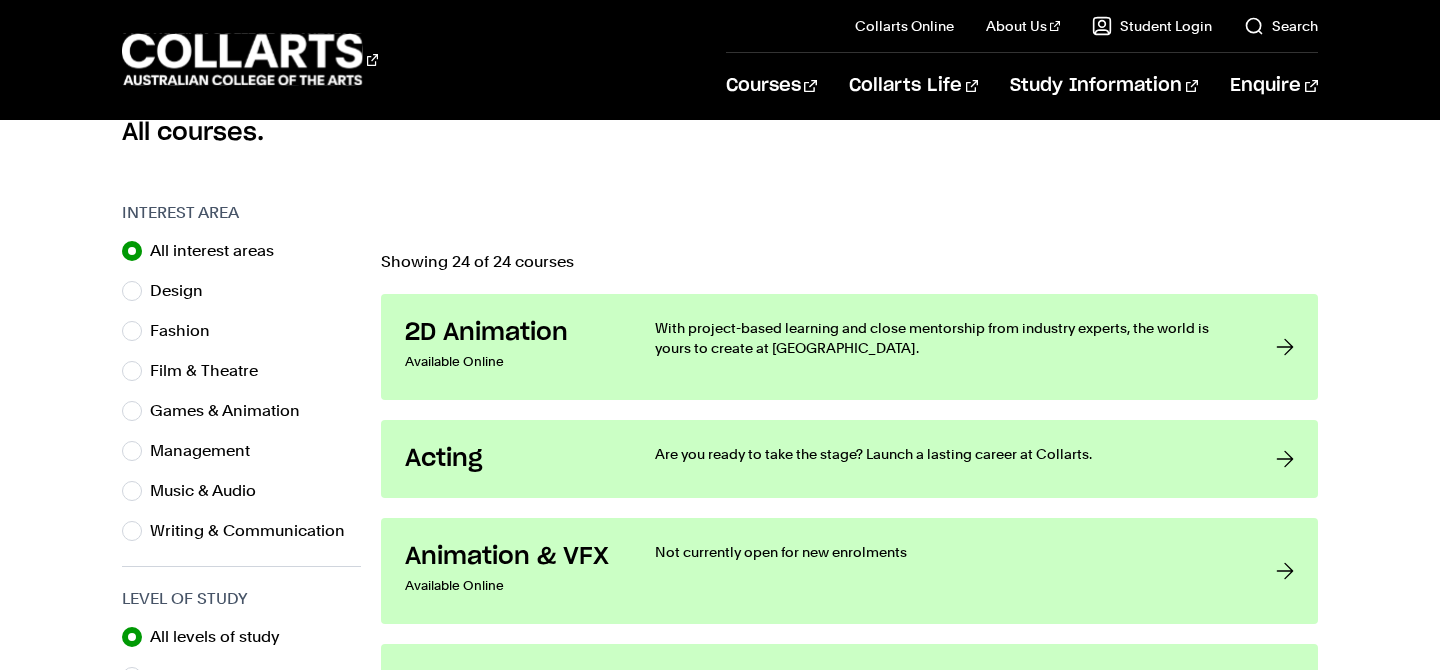 click on "Interest Area
All interest areas
Design
Fashion
Film & Theatre
Games & Animation
Management
Diploma" at bounding box center (720, 2064) 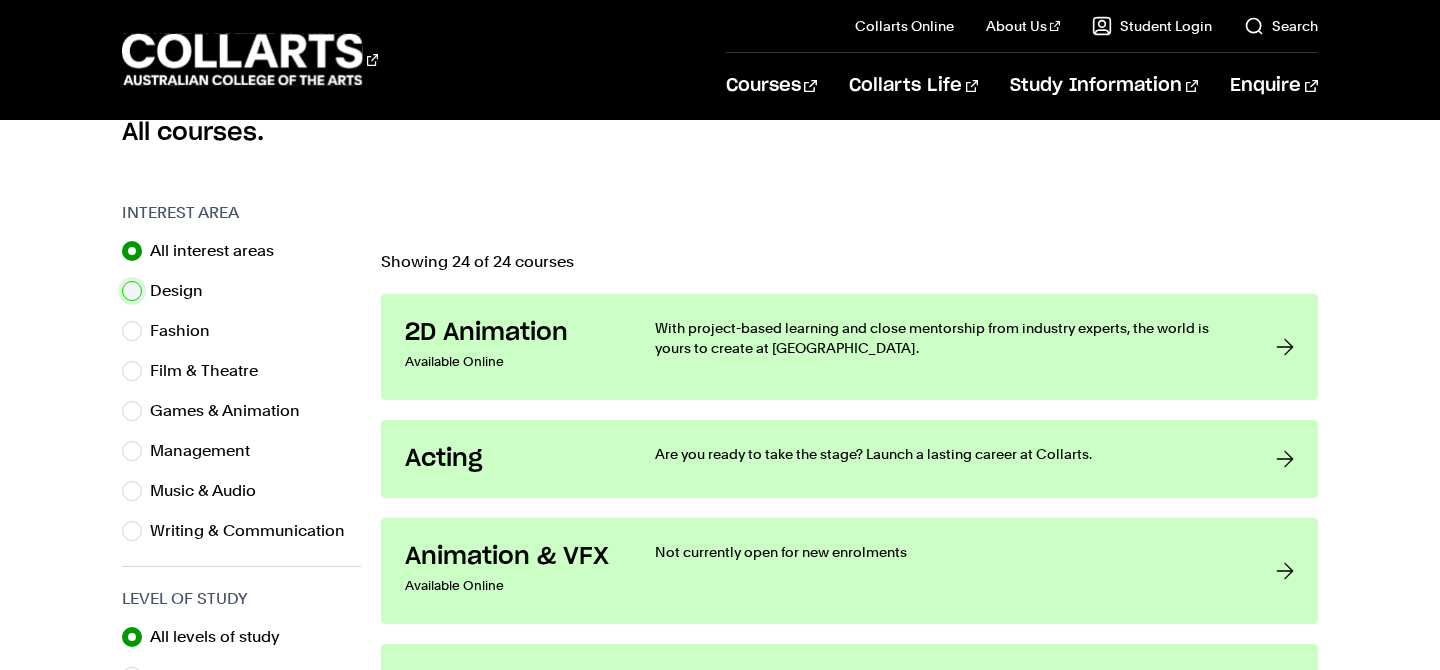 click on "Design" at bounding box center [132, 291] 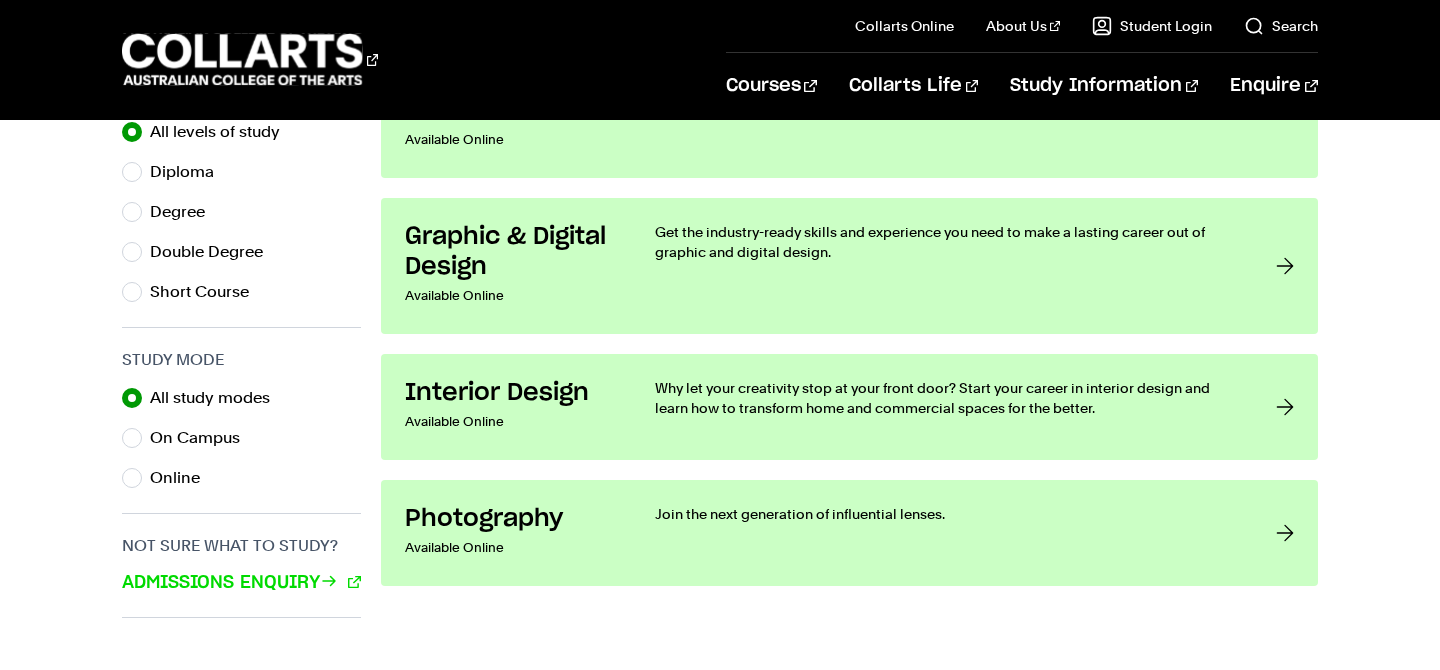 scroll, scrollTop: 937, scrollLeft: 0, axis: vertical 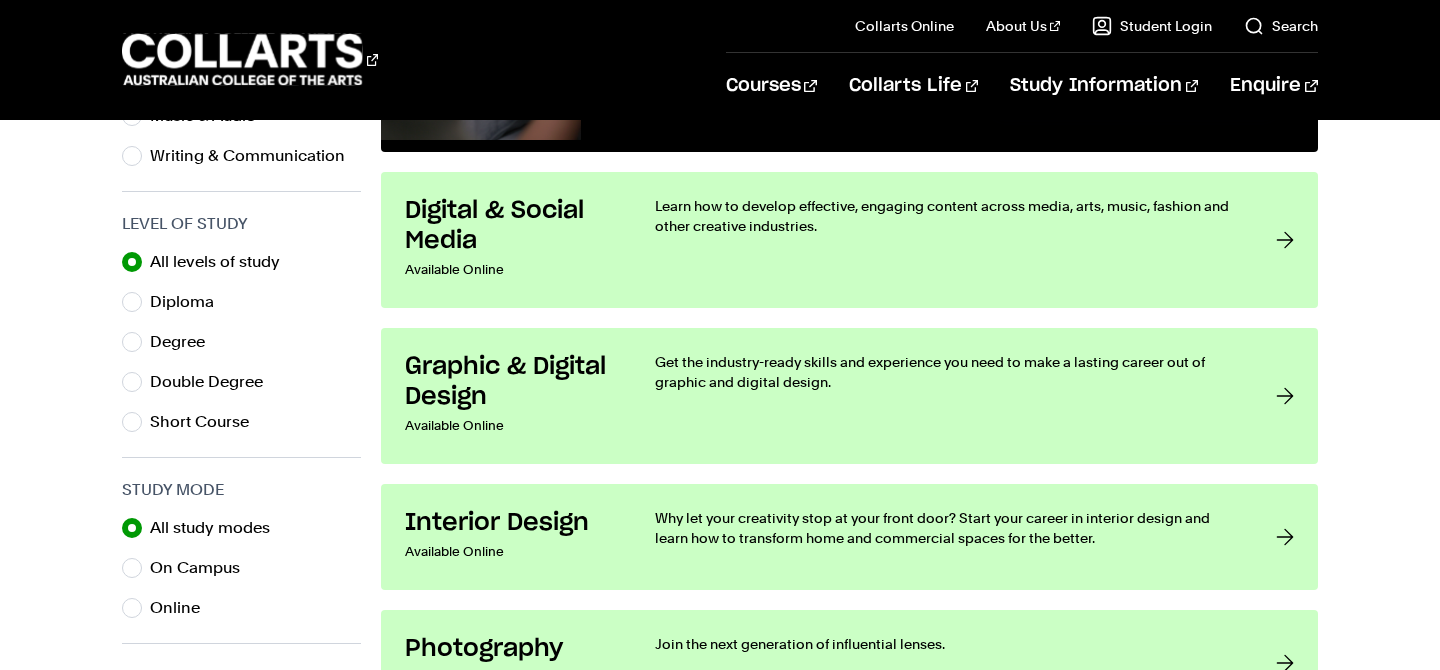 click on "Interest Area
All interest areas
Design
Fashion
Film & Theatre
Games & Animation
Management
Diploma ×" at bounding box center [720, 345] 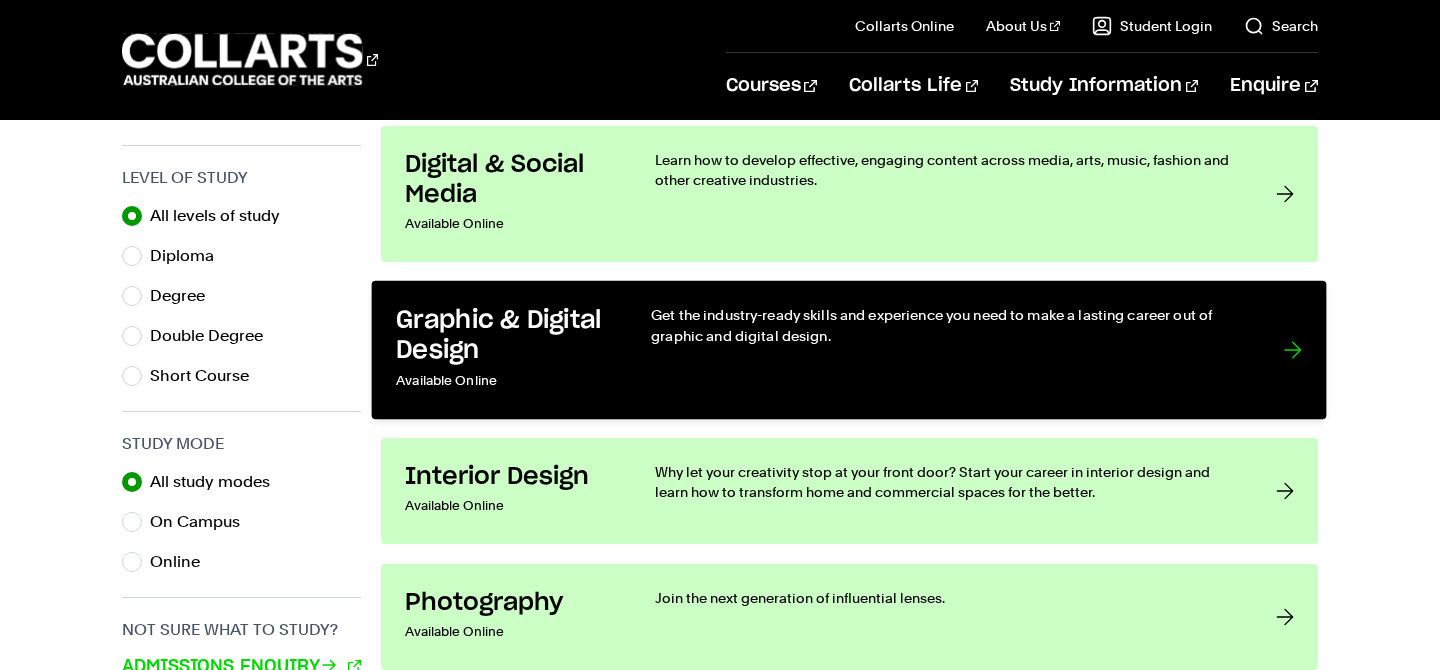 scroll, scrollTop: 943, scrollLeft: 0, axis: vertical 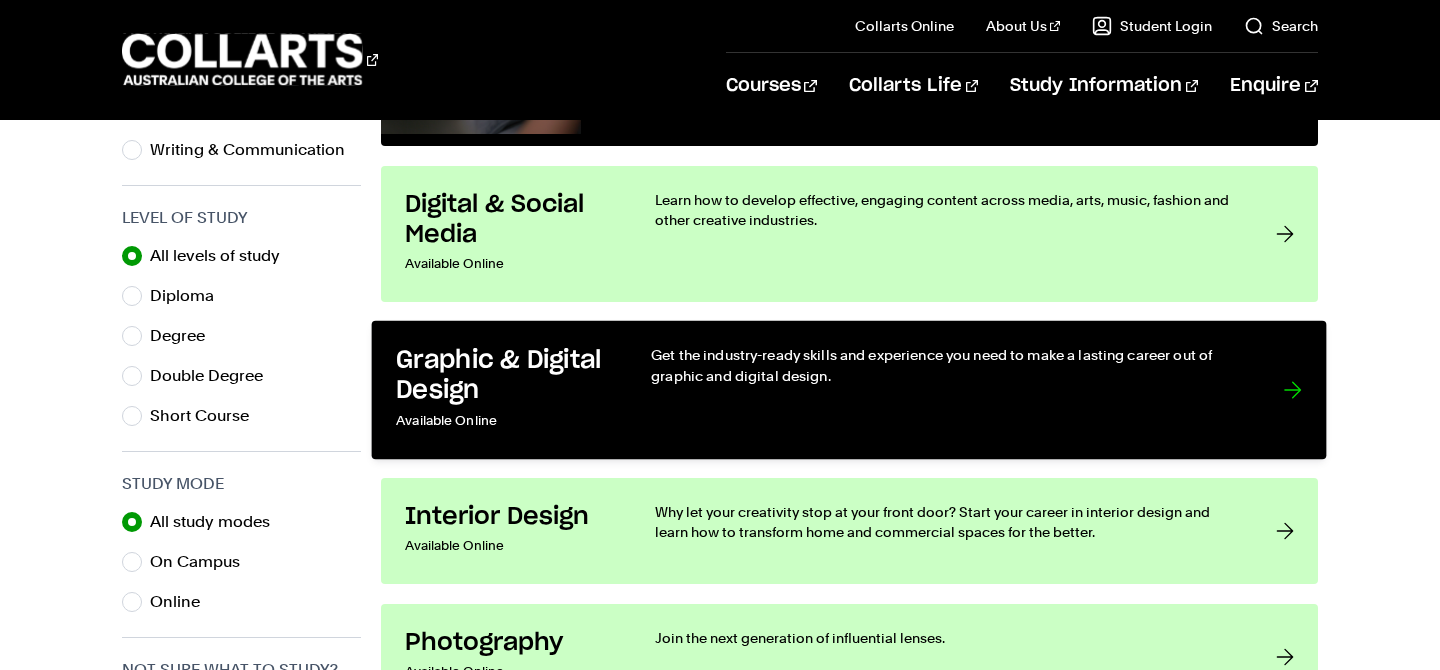 click on "Graphic & Digital Design" at bounding box center (504, 375) 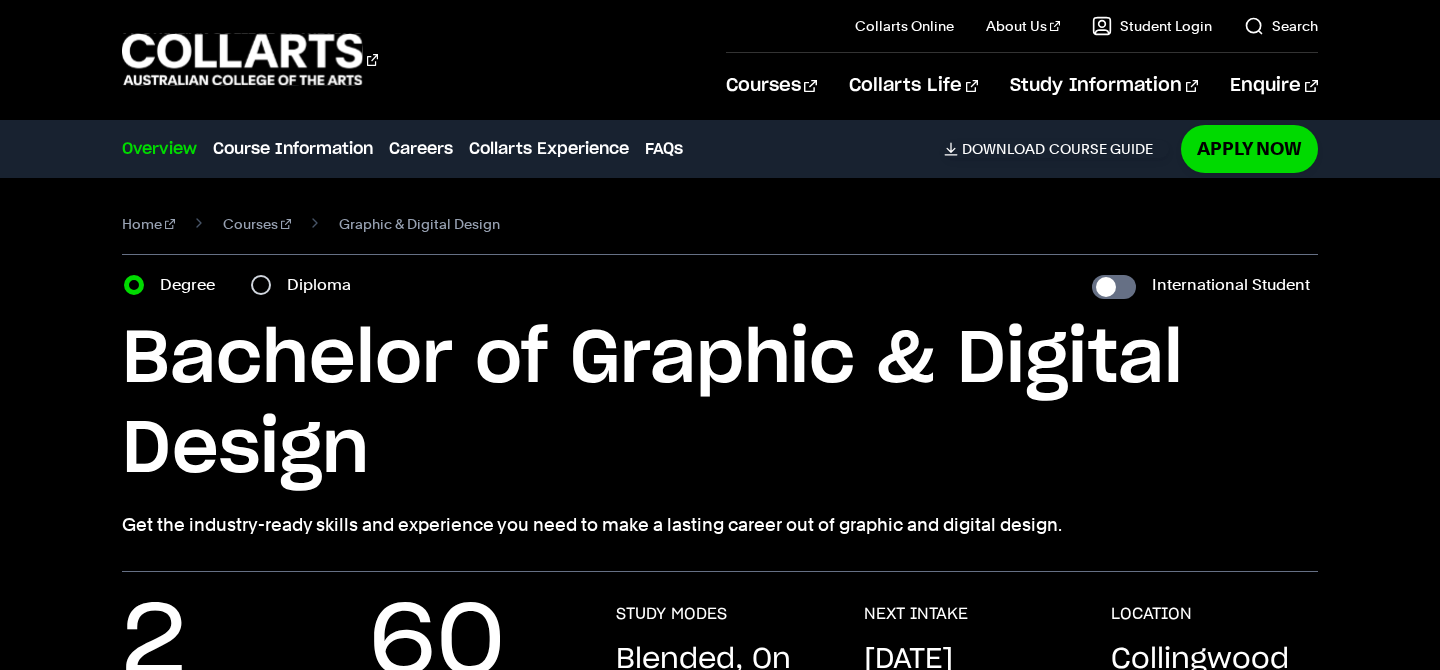 scroll, scrollTop: 0, scrollLeft: 0, axis: both 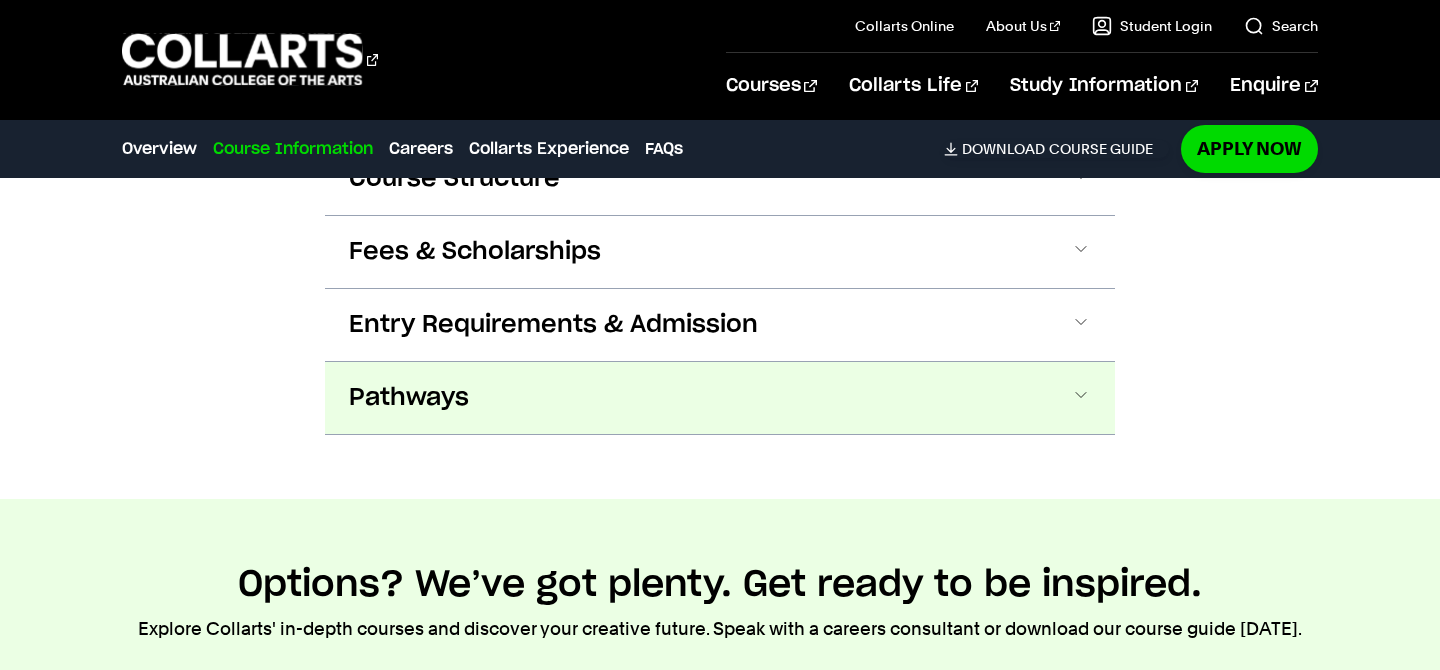 click on "Pathways" at bounding box center [720, 398] 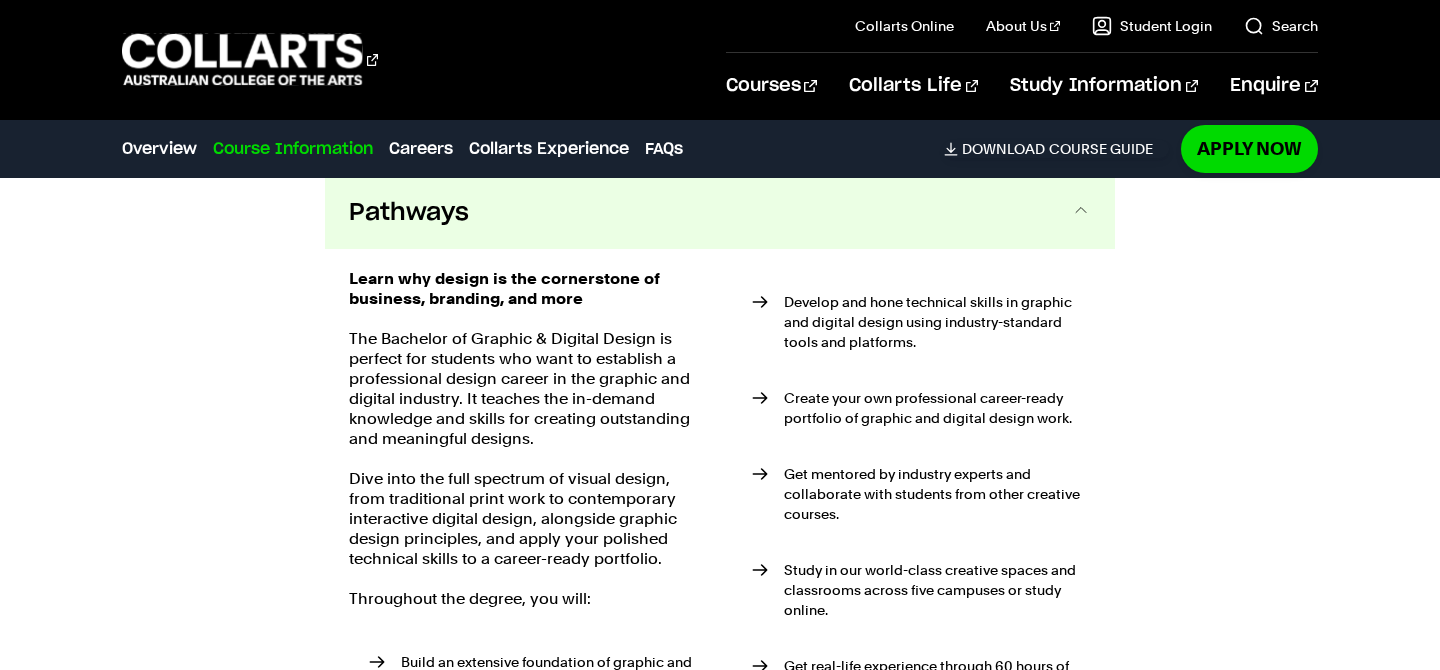 scroll, scrollTop: 2635, scrollLeft: 0, axis: vertical 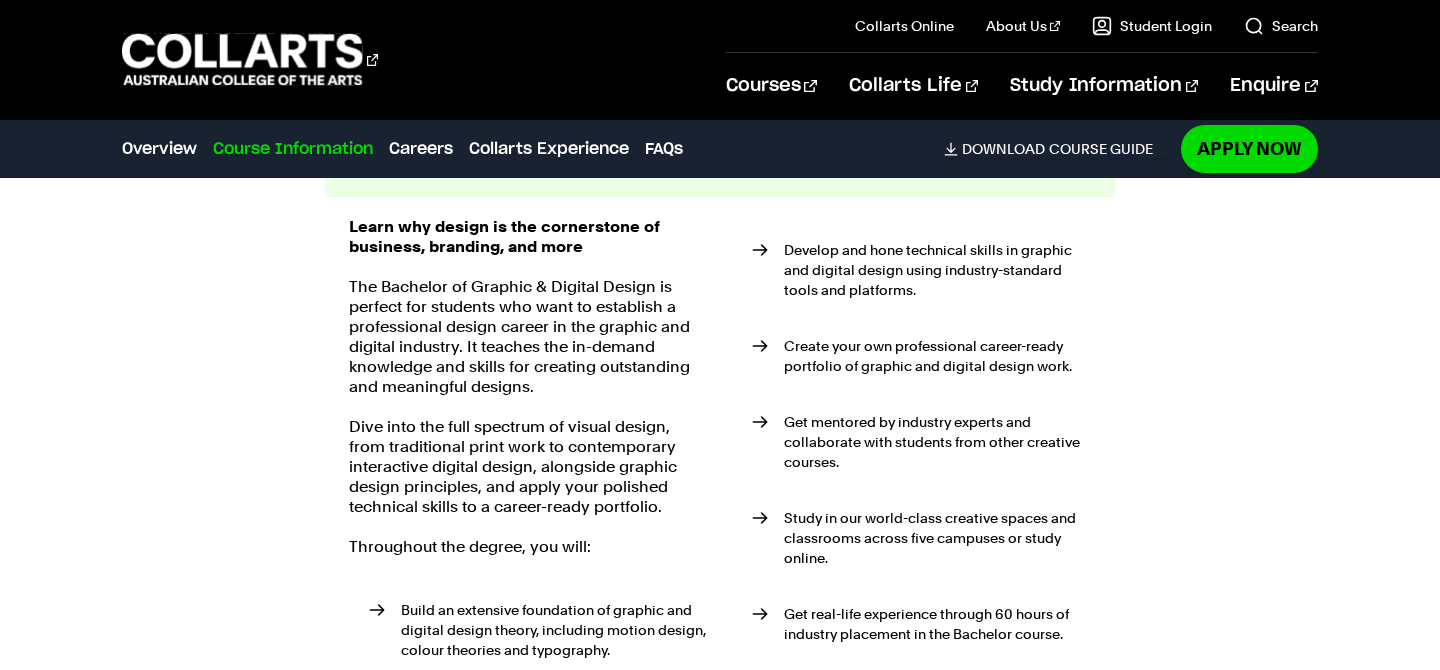 click on "The Bachelor of Graphic & Digital Design is perfect for students who want to establish a professional design career in the graphic and digital industry. It teaches the in-demand knowledge and skills for creating outstanding and meaningful designs." at bounding box center [528, 337] 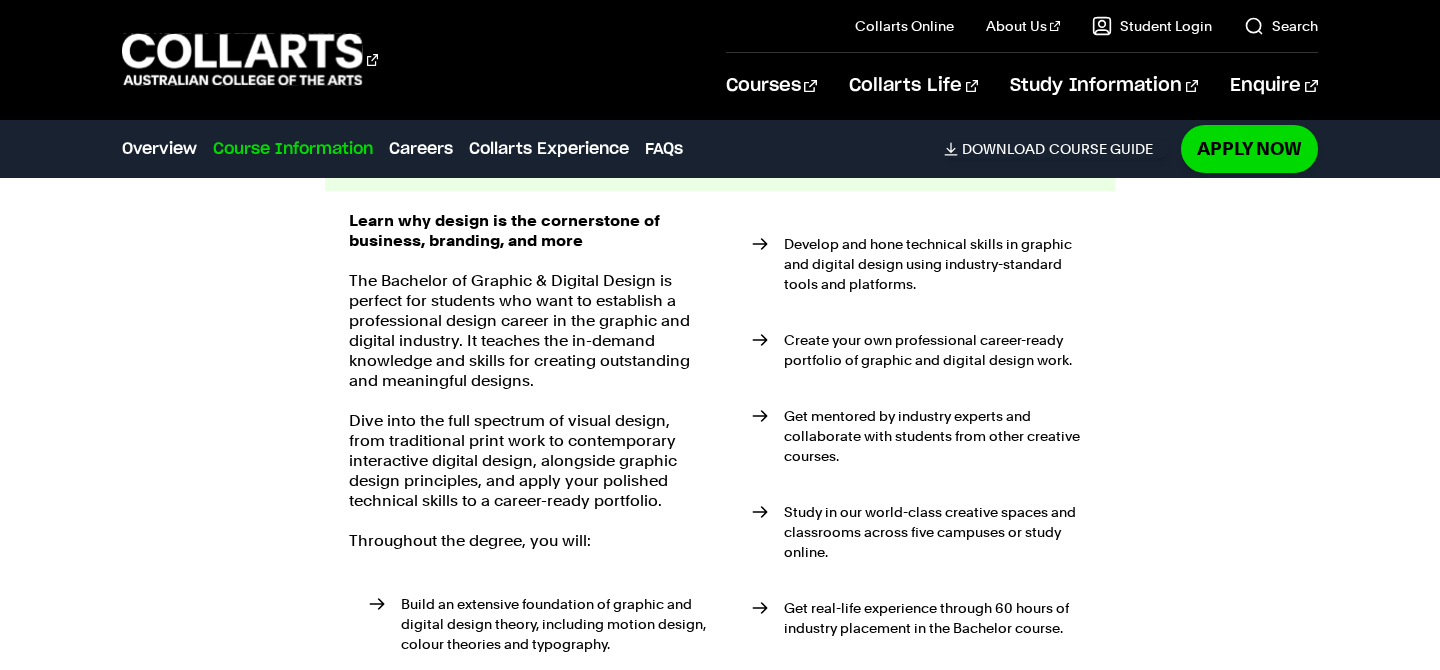 click on "The Bachelor of Graphic & Digital Design is perfect for students who want to establish a professional design career in the graphic and digital industry. It teaches the in-demand knowledge and skills for creating outstanding and meaningful designs." at bounding box center (528, 331) 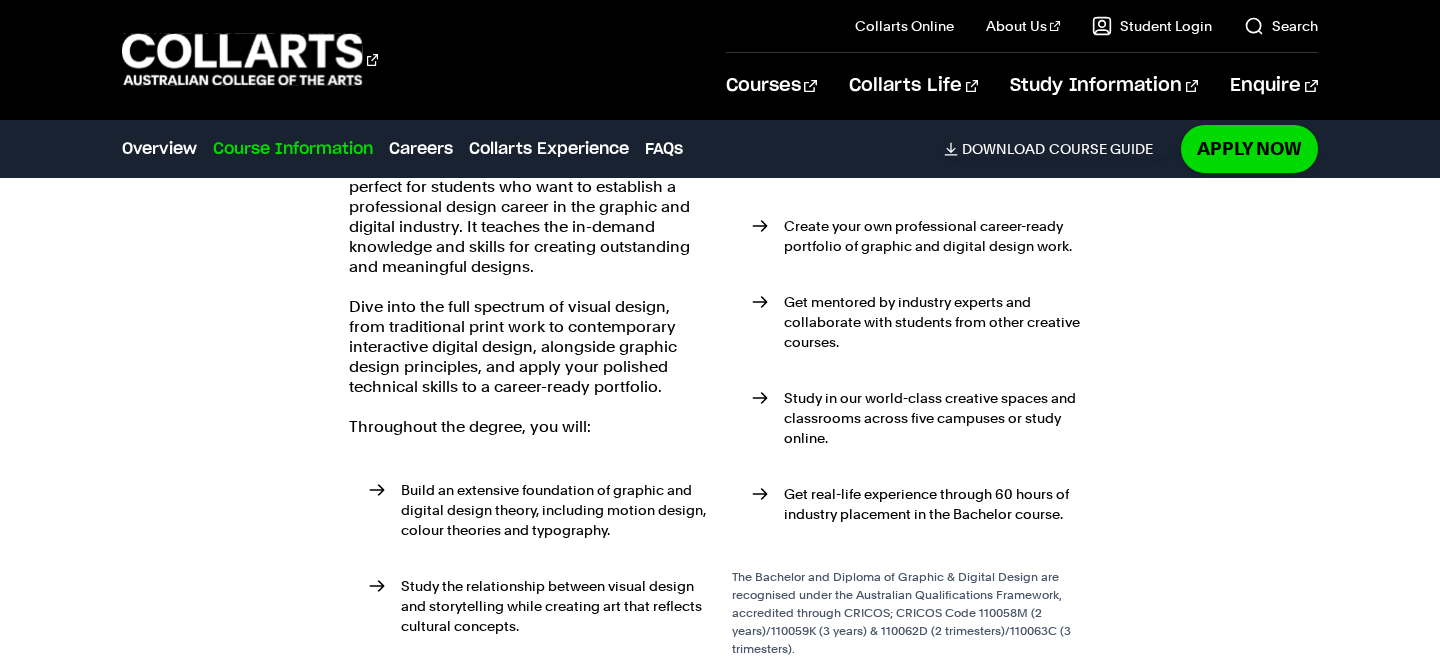 scroll, scrollTop: 2773, scrollLeft: 0, axis: vertical 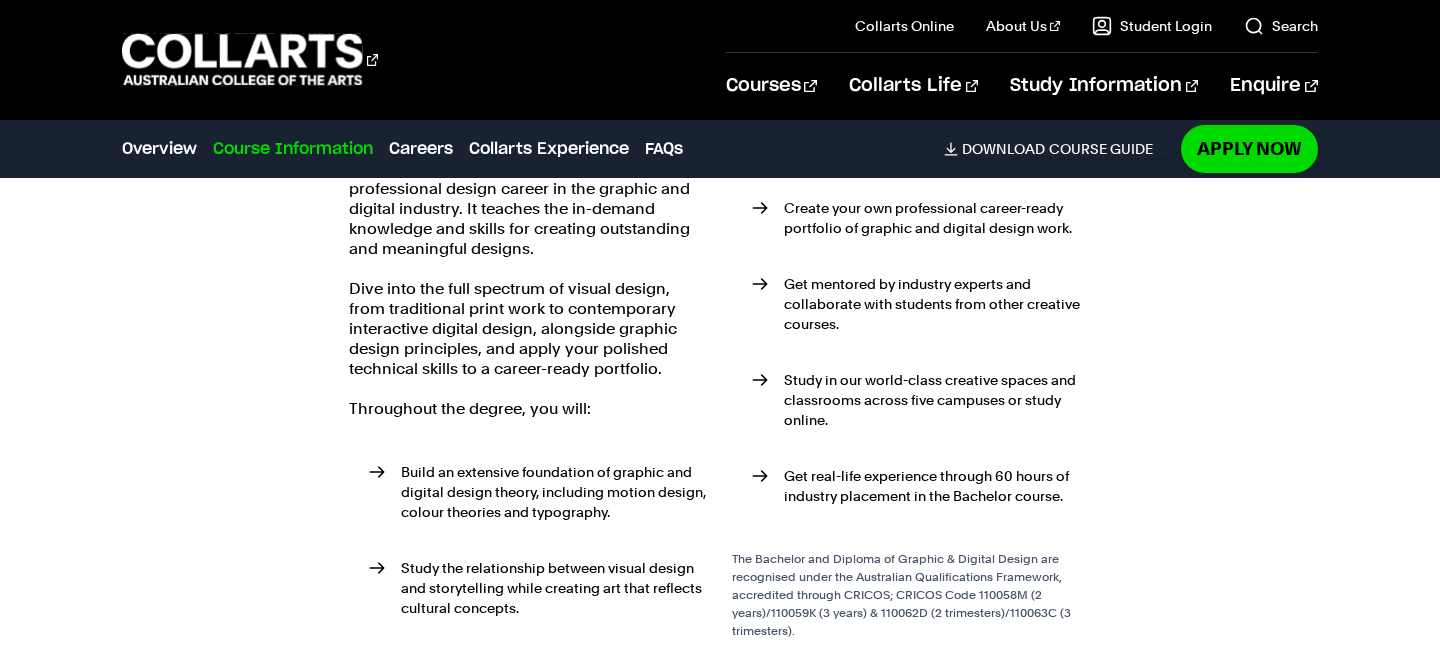 click on "Dive into the full spectrum of visual design, from traditional print work to contemporary interactive digital design, alongside graphic design principles, and apply your polished technical skills to a career-ready portfolio." at bounding box center (528, 329) 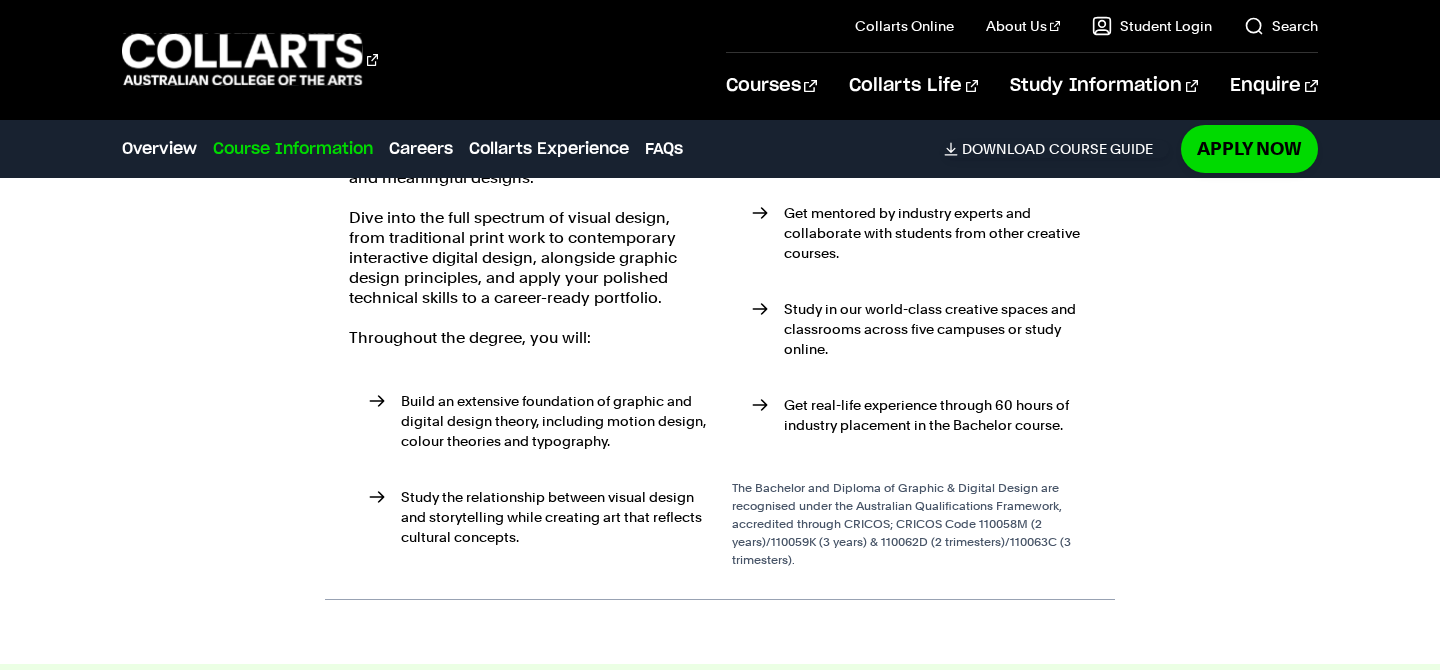 scroll, scrollTop: 2851, scrollLeft: 0, axis: vertical 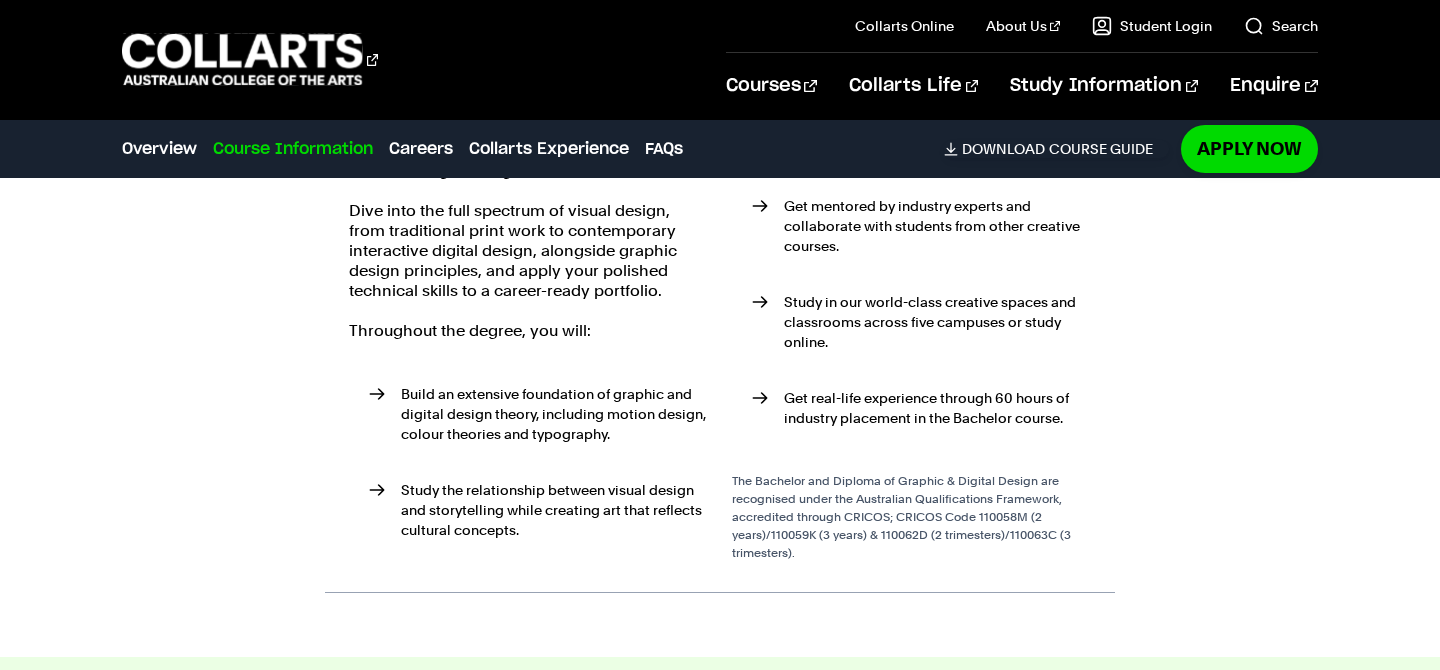 click on "Build an extensive foundation of graphic and digital design theory, including motion design, colour theories and typography.
Study the relationship between visual design and storytelling while creating art that reflects cultural concepts." at bounding box center [528, 466] 